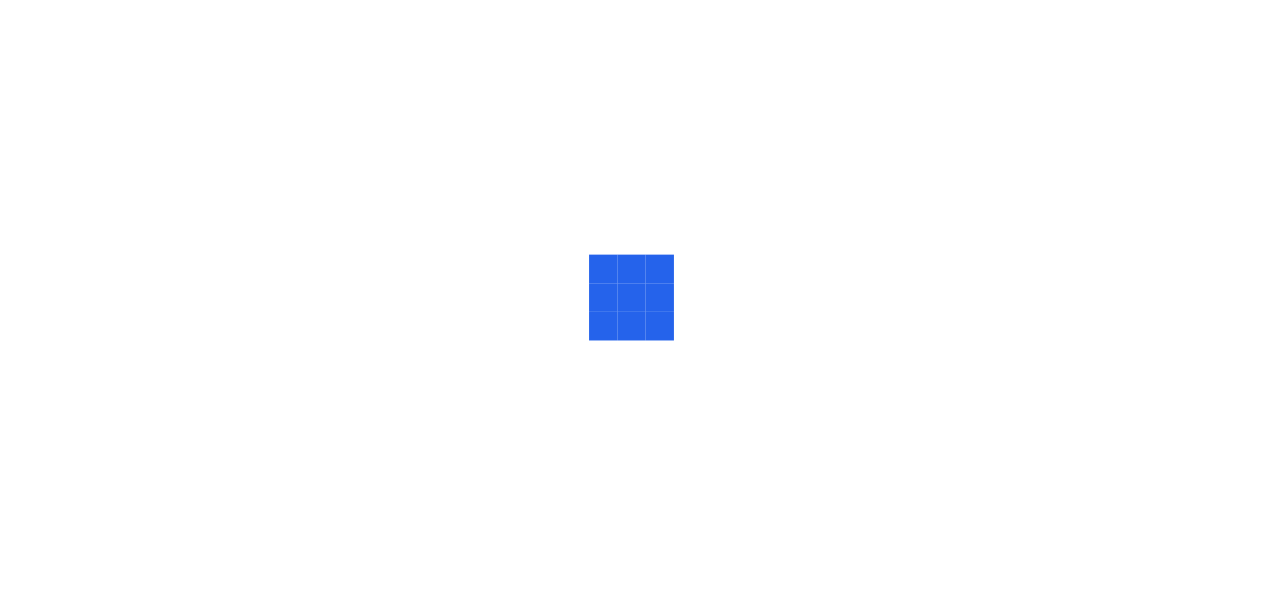 scroll, scrollTop: 0, scrollLeft: 0, axis: both 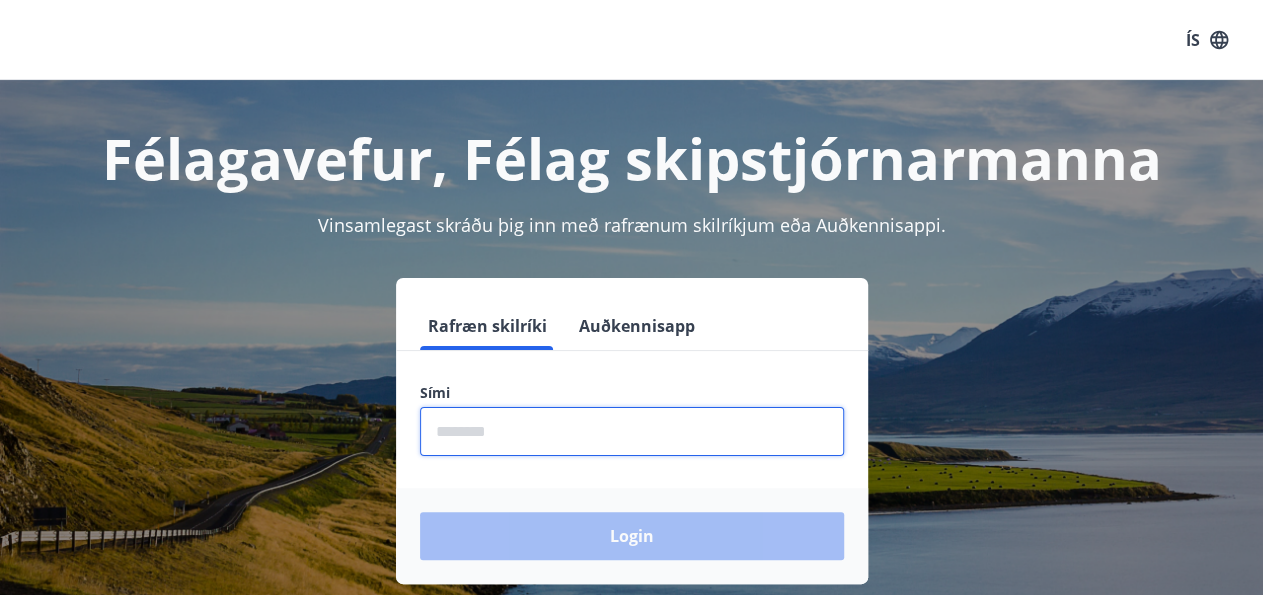 click at bounding box center (632, 431) 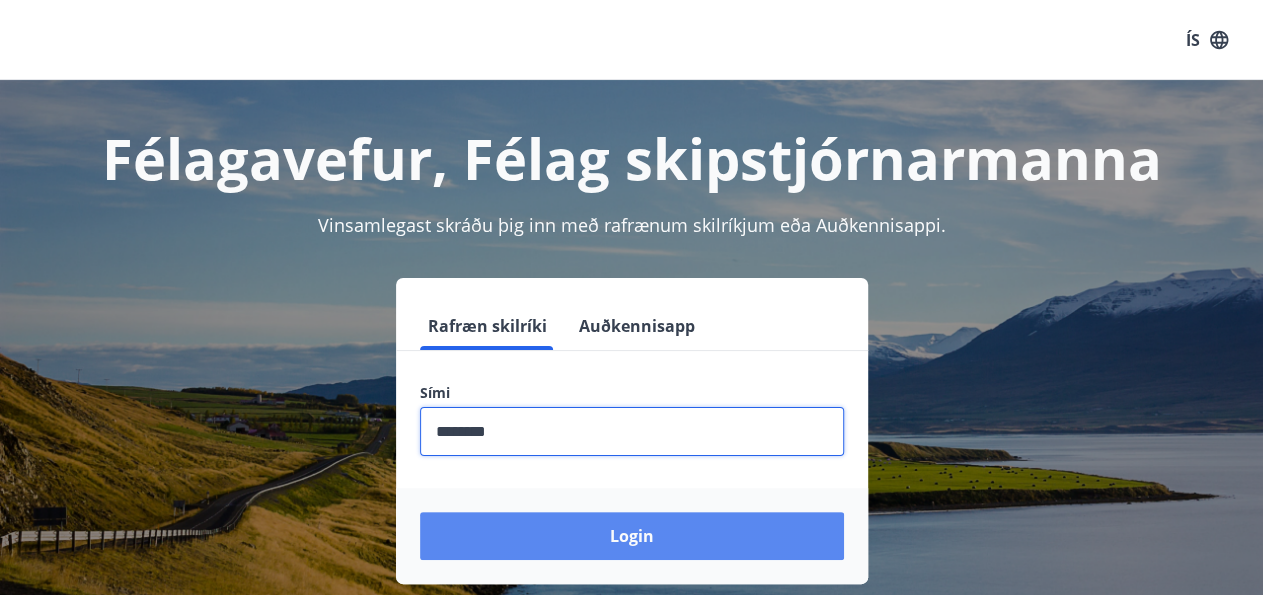 type on "********" 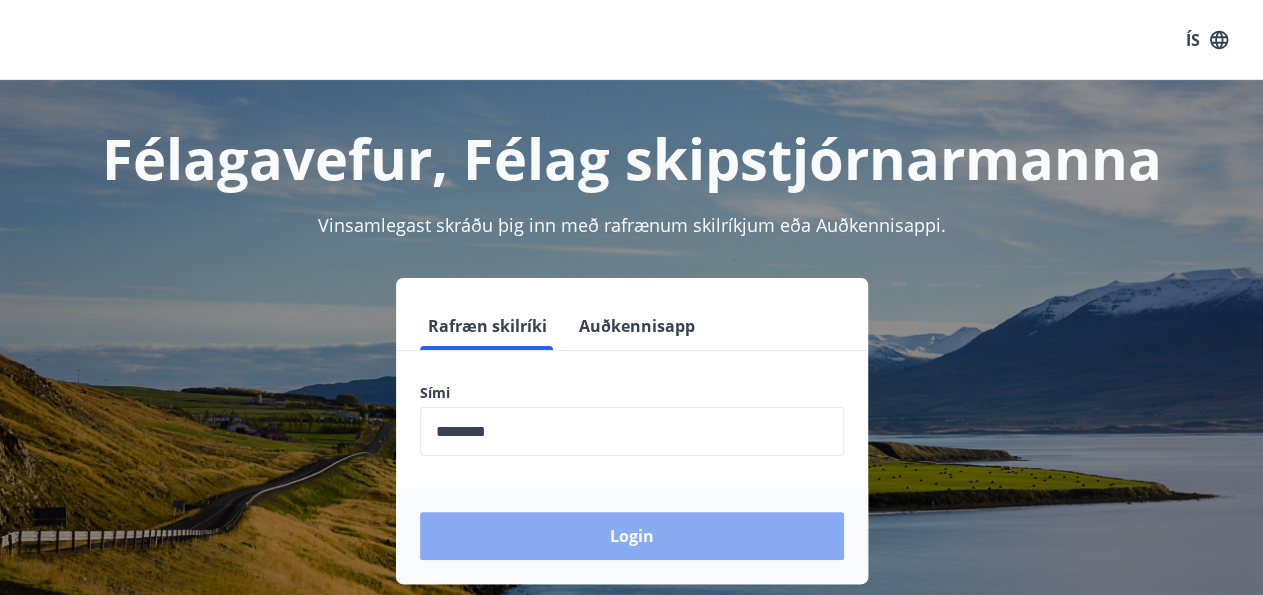 click on "Login" at bounding box center (632, 536) 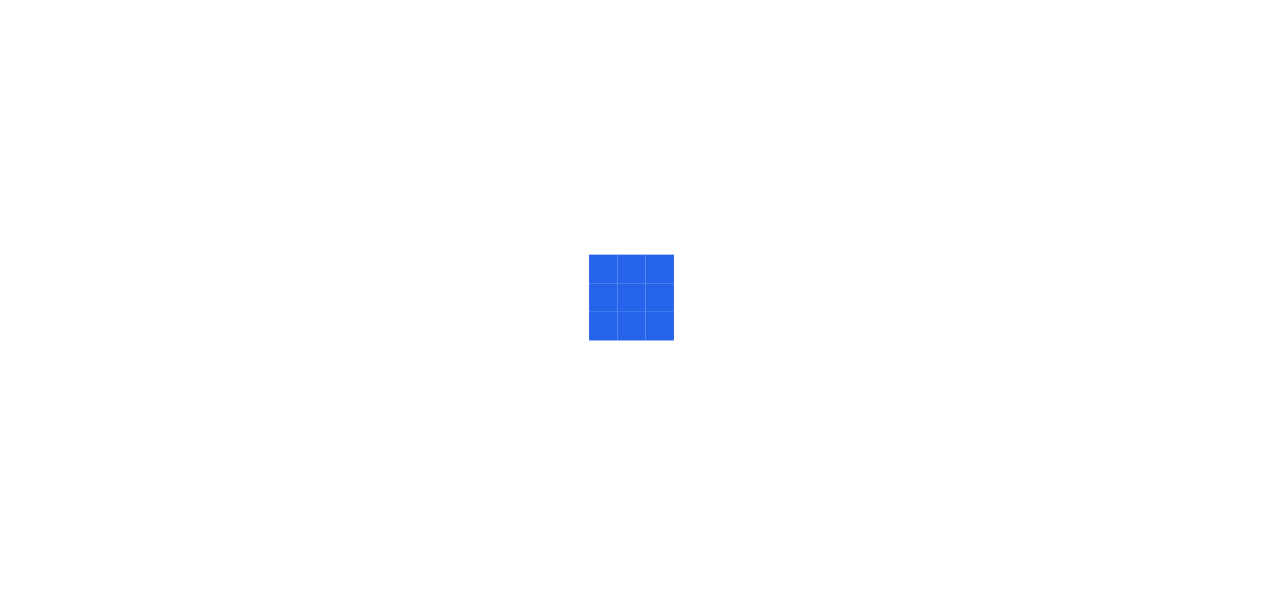 scroll, scrollTop: 0, scrollLeft: 0, axis: both 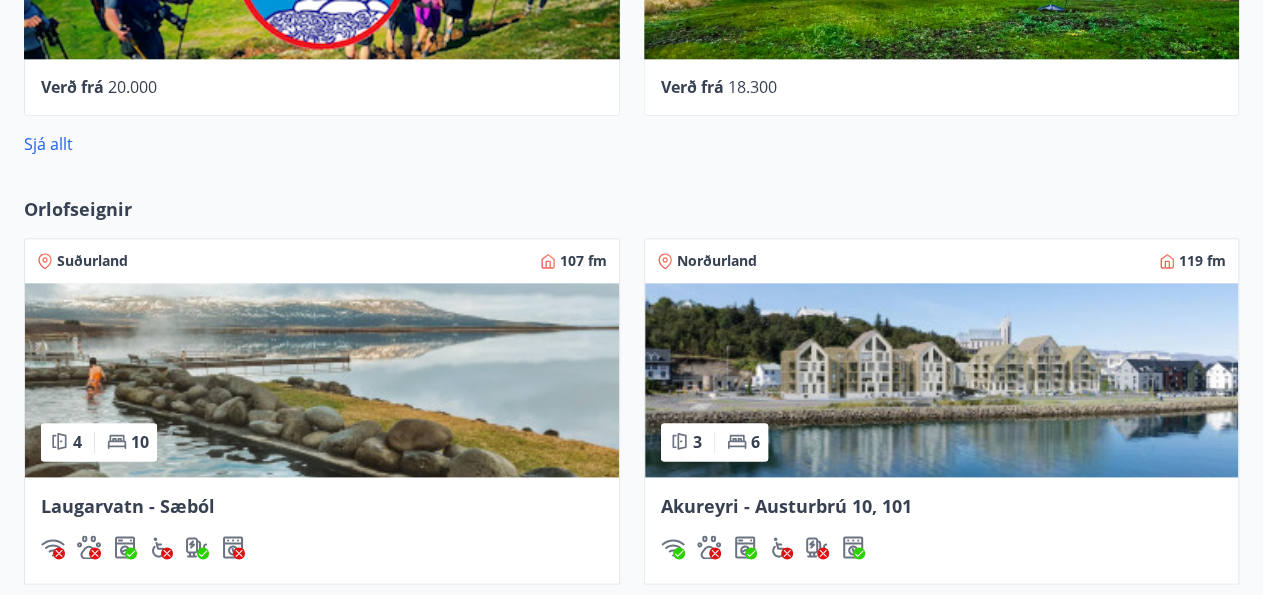 click on "Laugarvatn - Sæból" at bounding box center (128, 506) 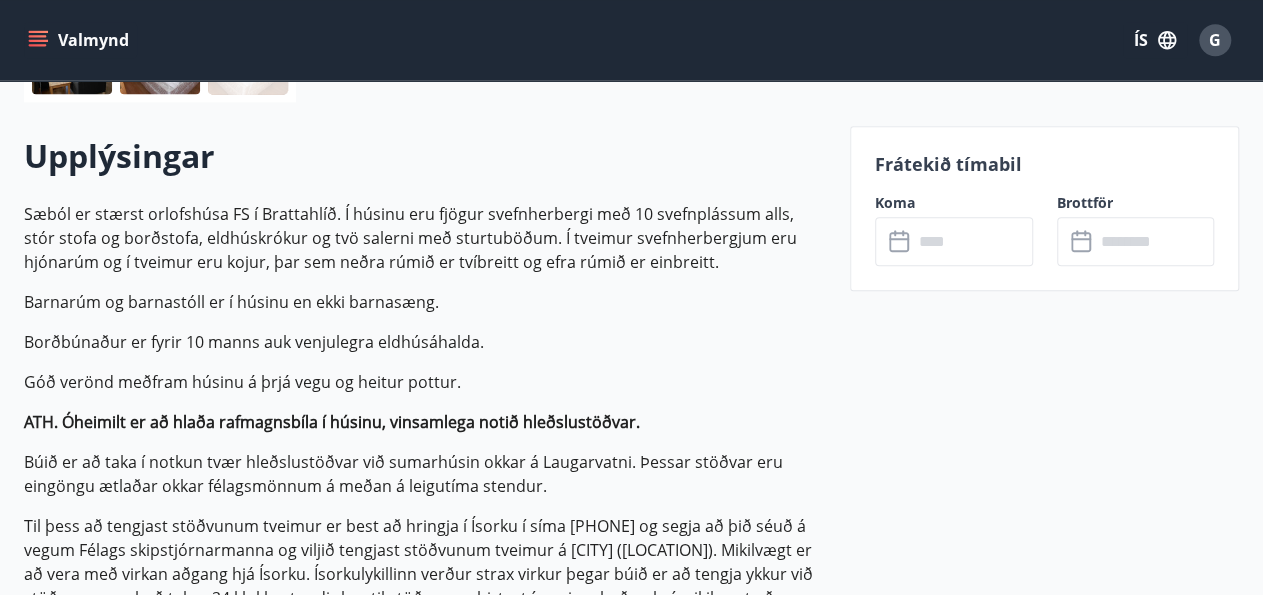 scroll, scrollTop: 554, scrollLeft: 0, axis: vertical 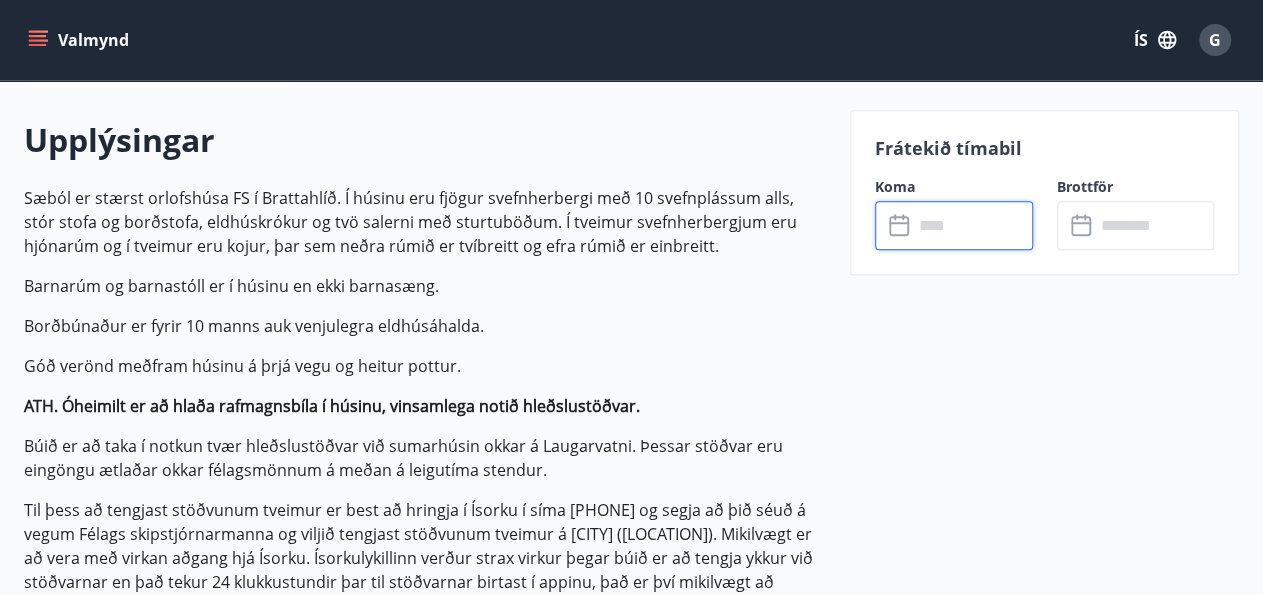 click at bounding box center [973, 225] 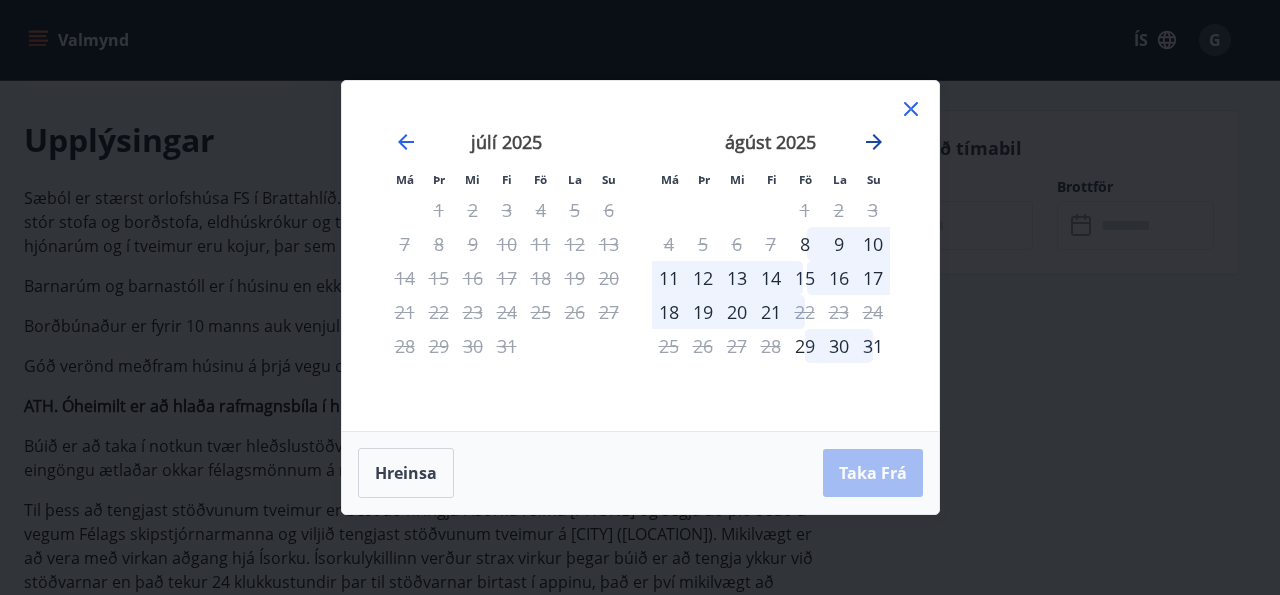 click 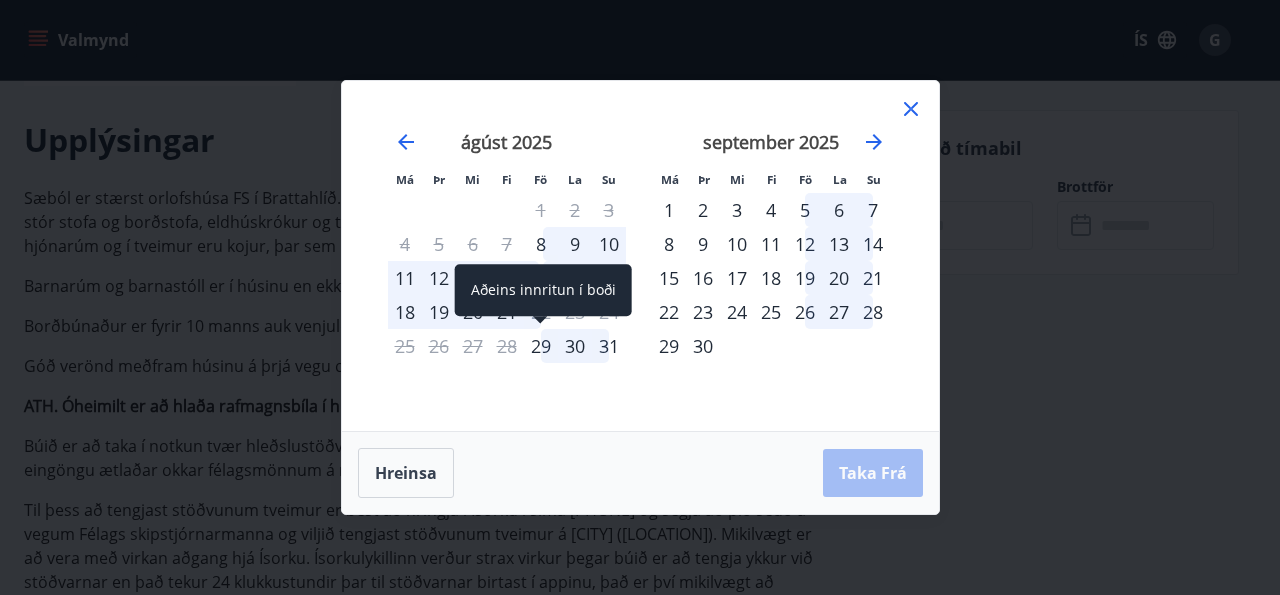 click on "29" at bounding box center [541, 346] 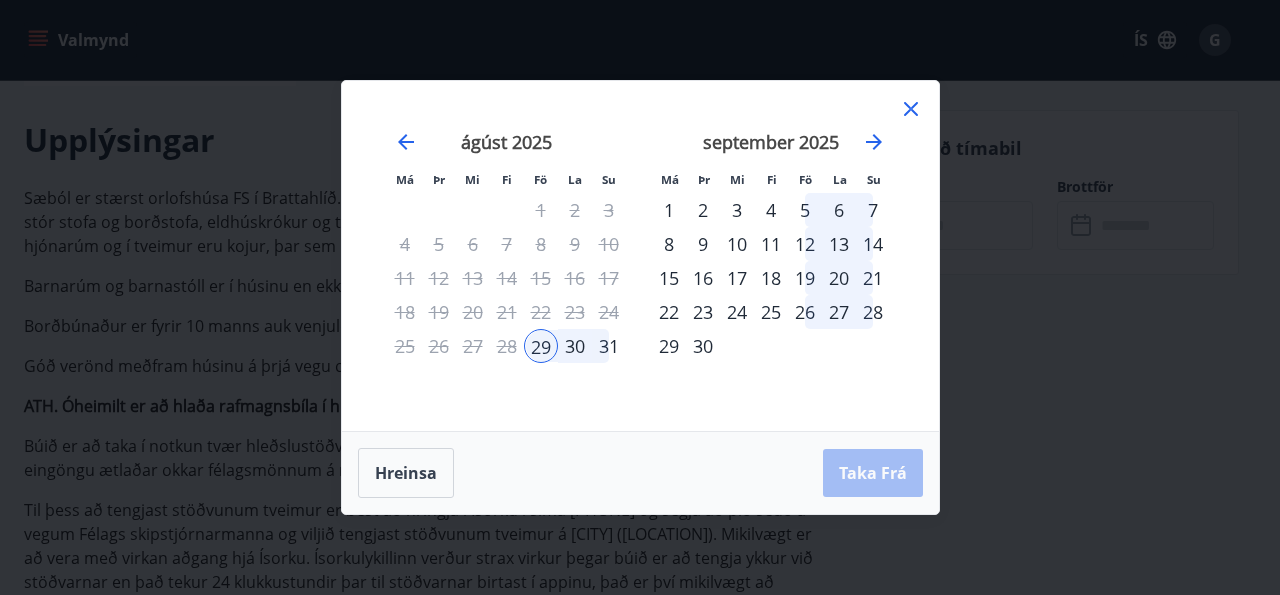 click on "Hreinsa Taka Frá" at bounding box center [640, 473] 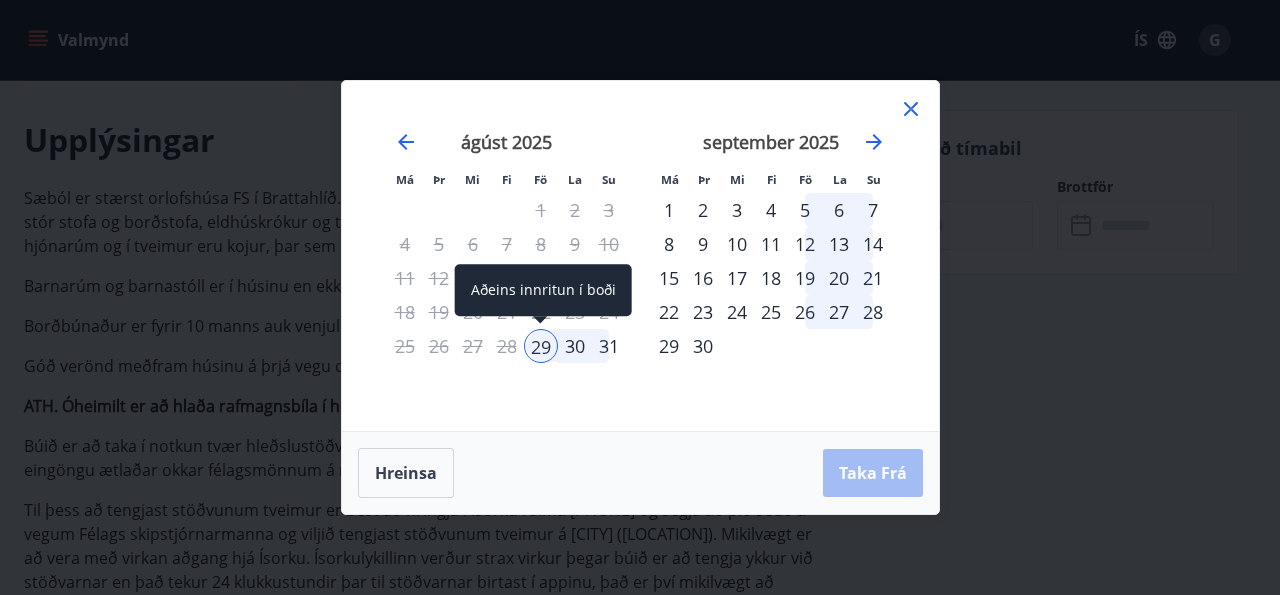 click on "29" at bounding box center (541, 346) 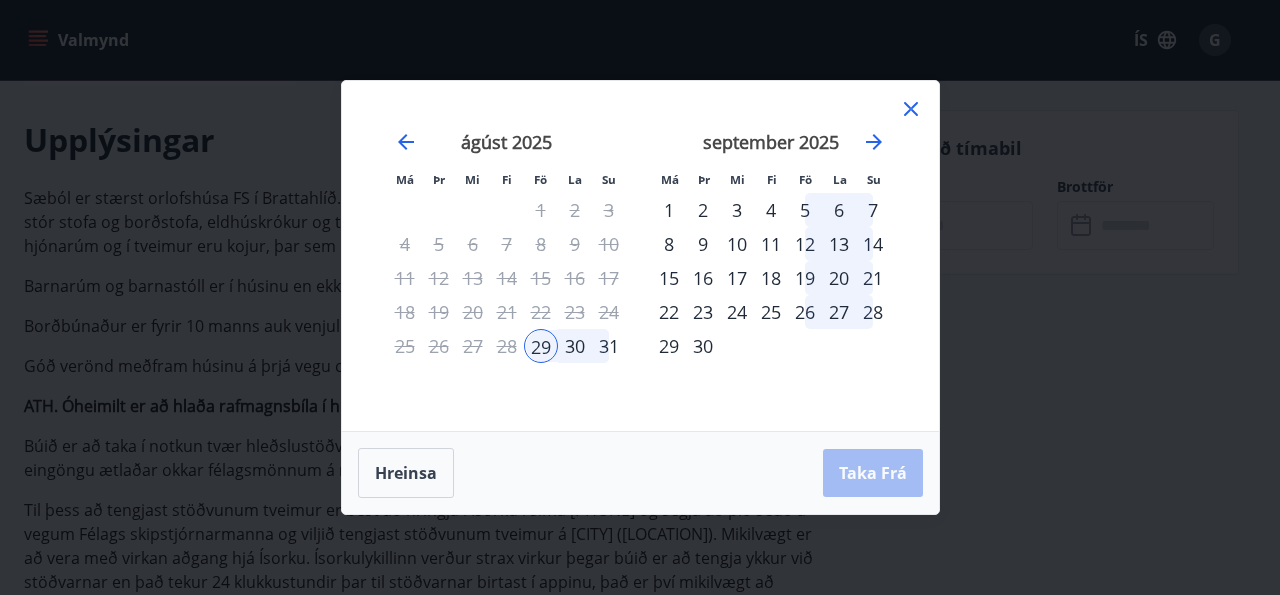 click on "1" at bounding box center [669, 210] 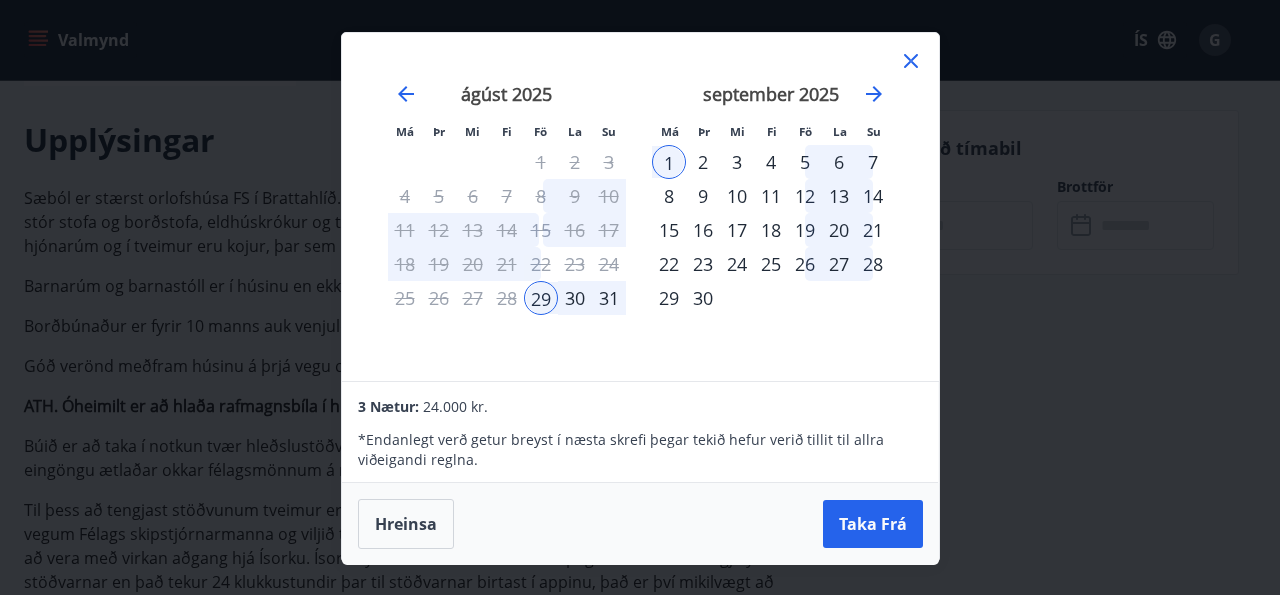 click on "2" at bounding box center (703, 162) 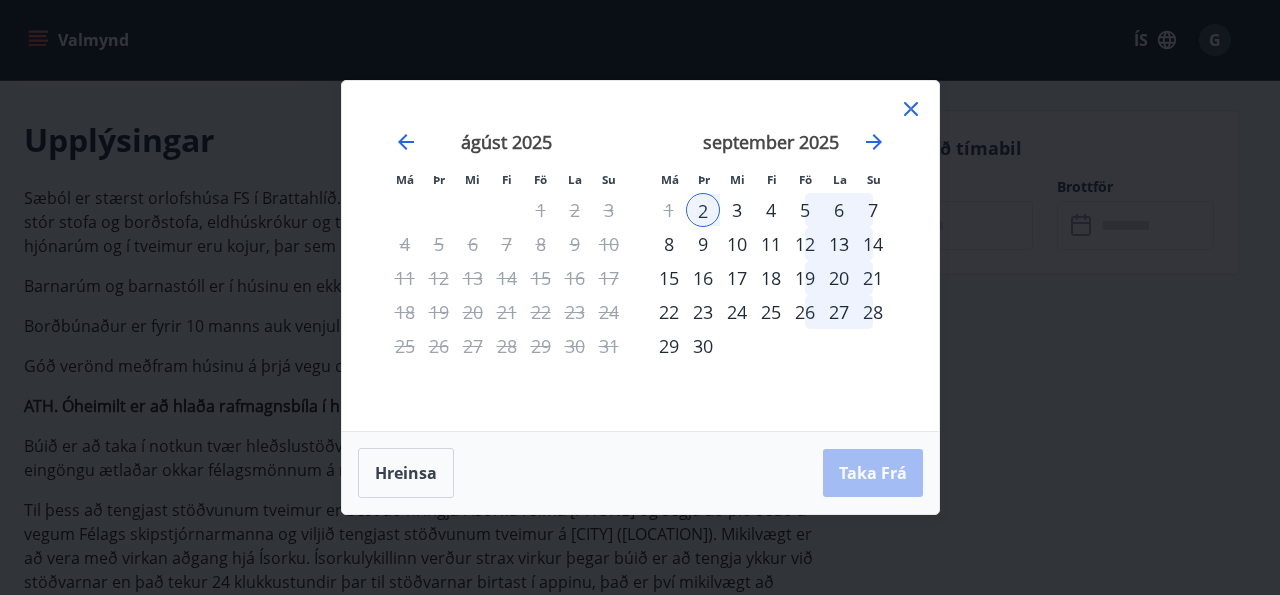 click on "3" at bounding box center [737, 210] 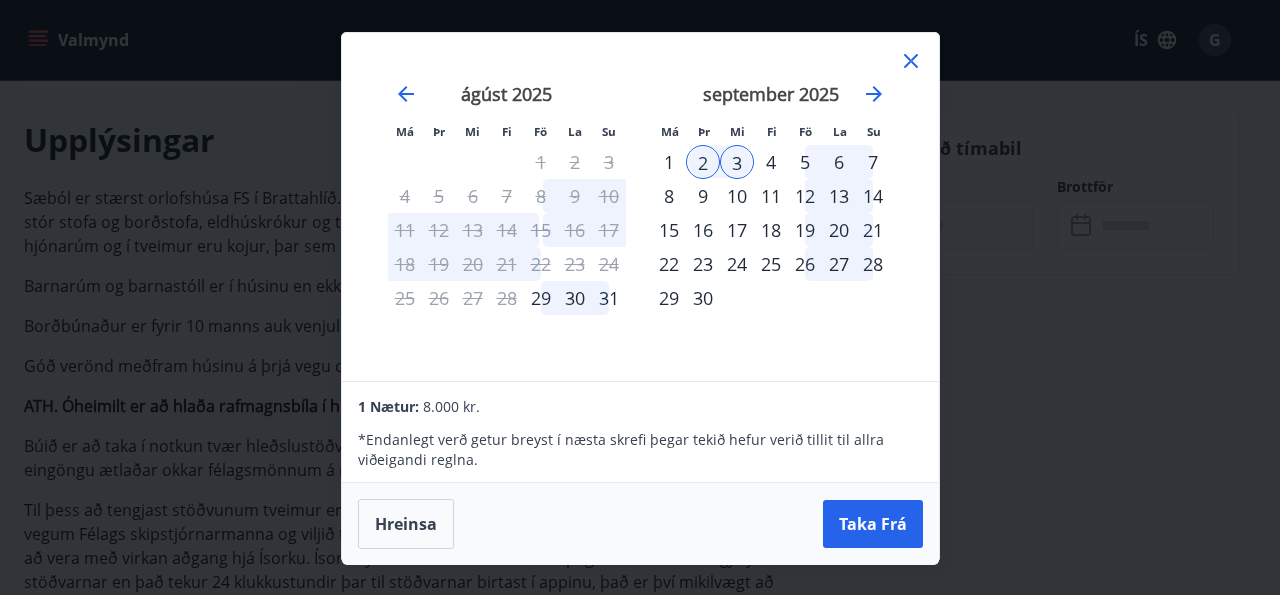 click on "4" at bounding box center [771, 162] 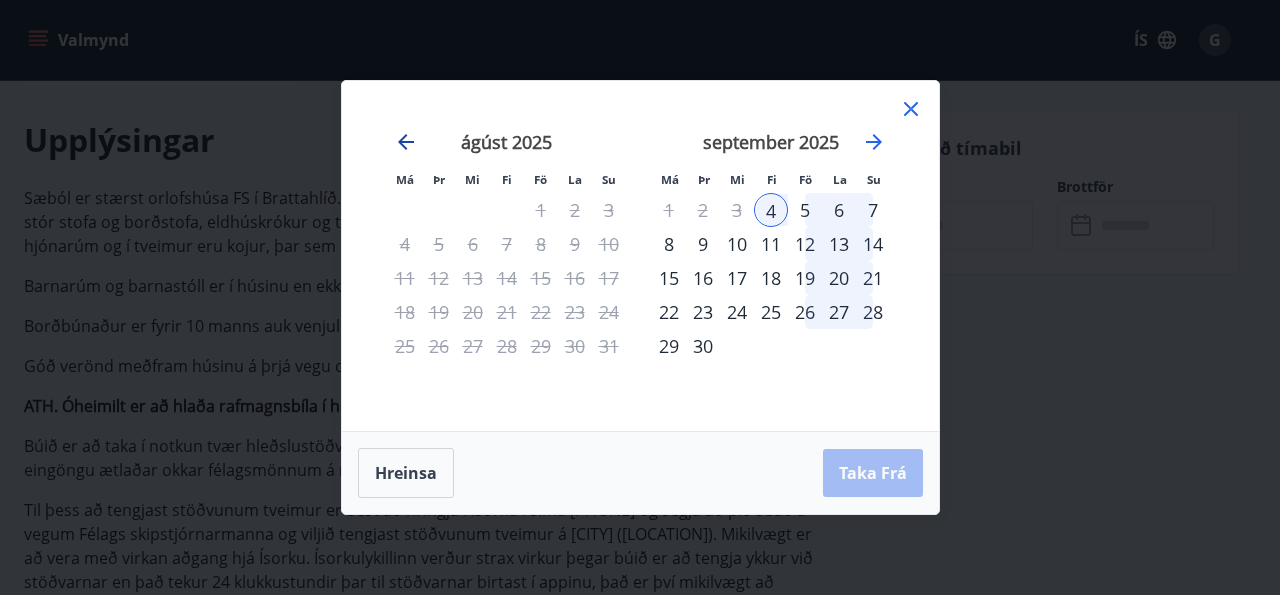 click 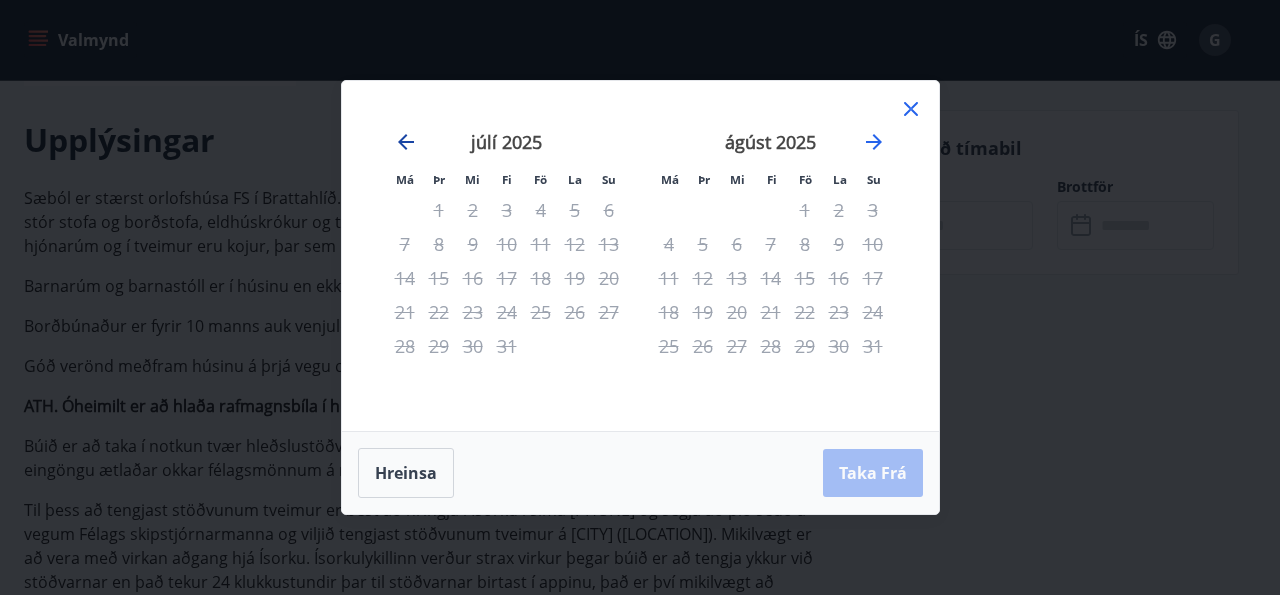 click 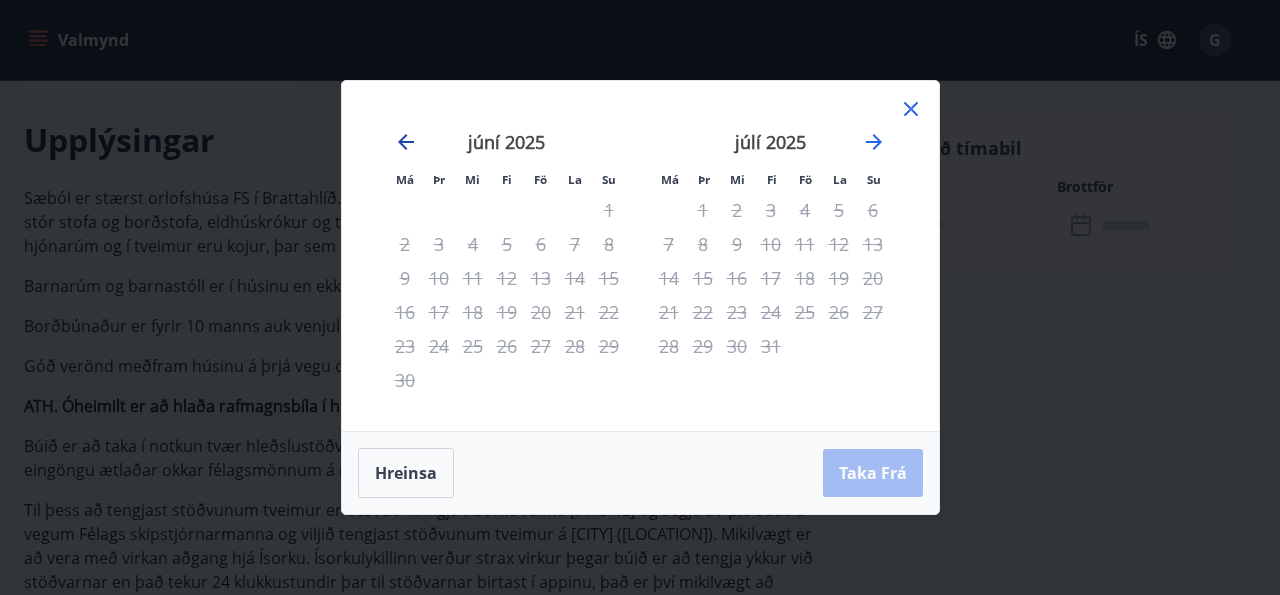 click 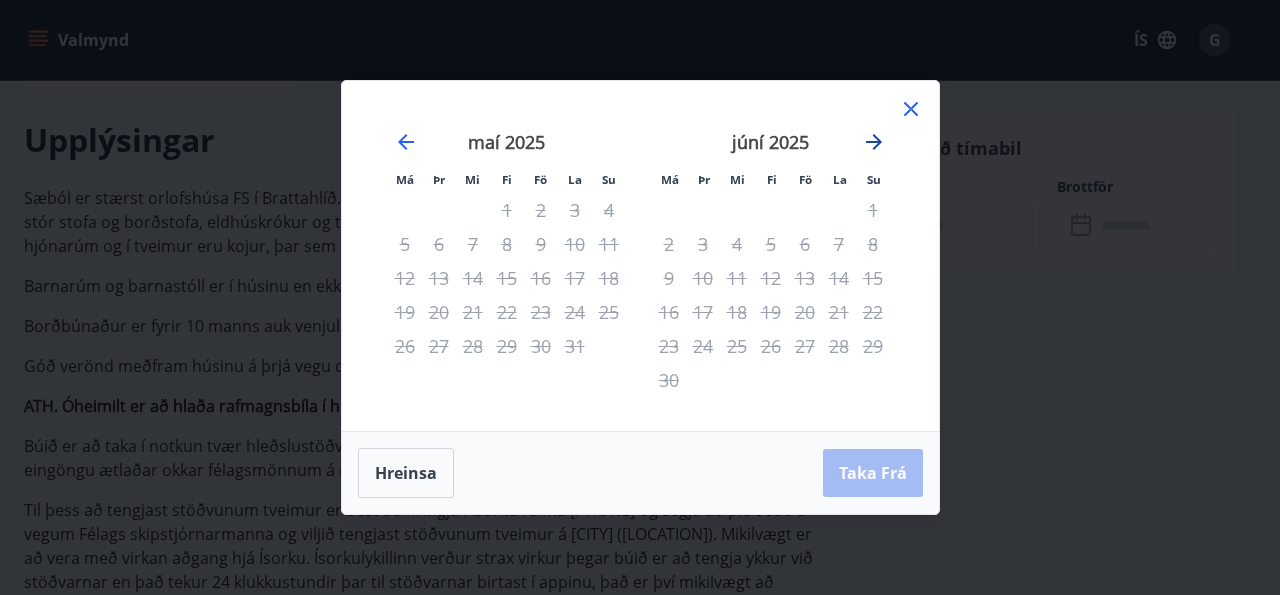 click 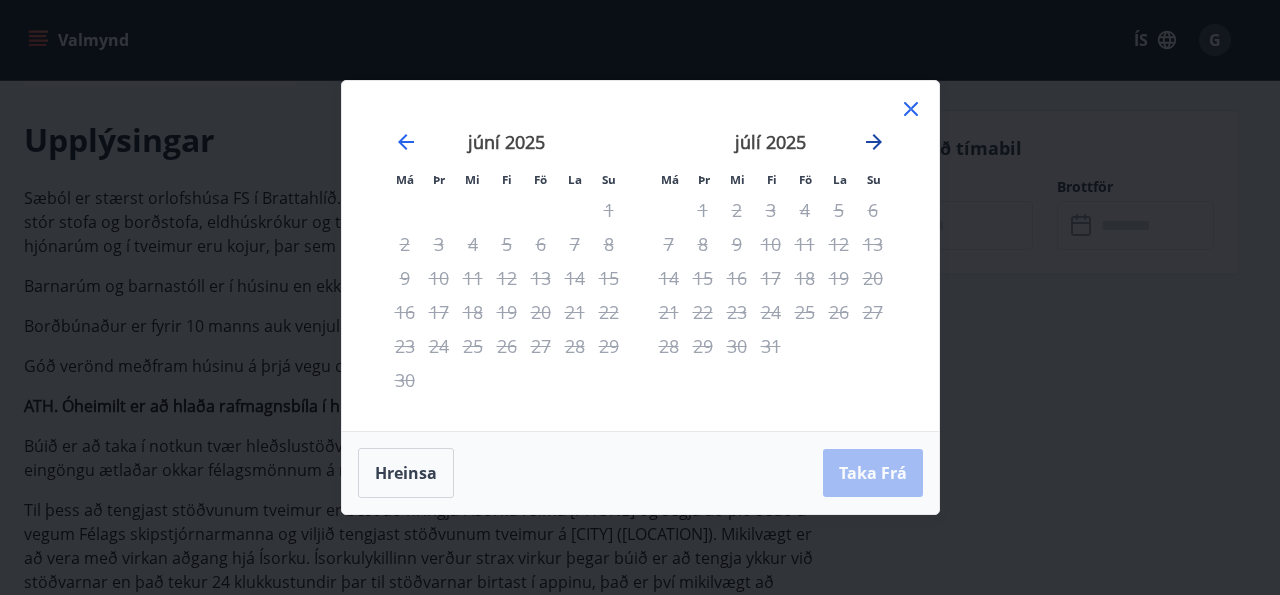 click 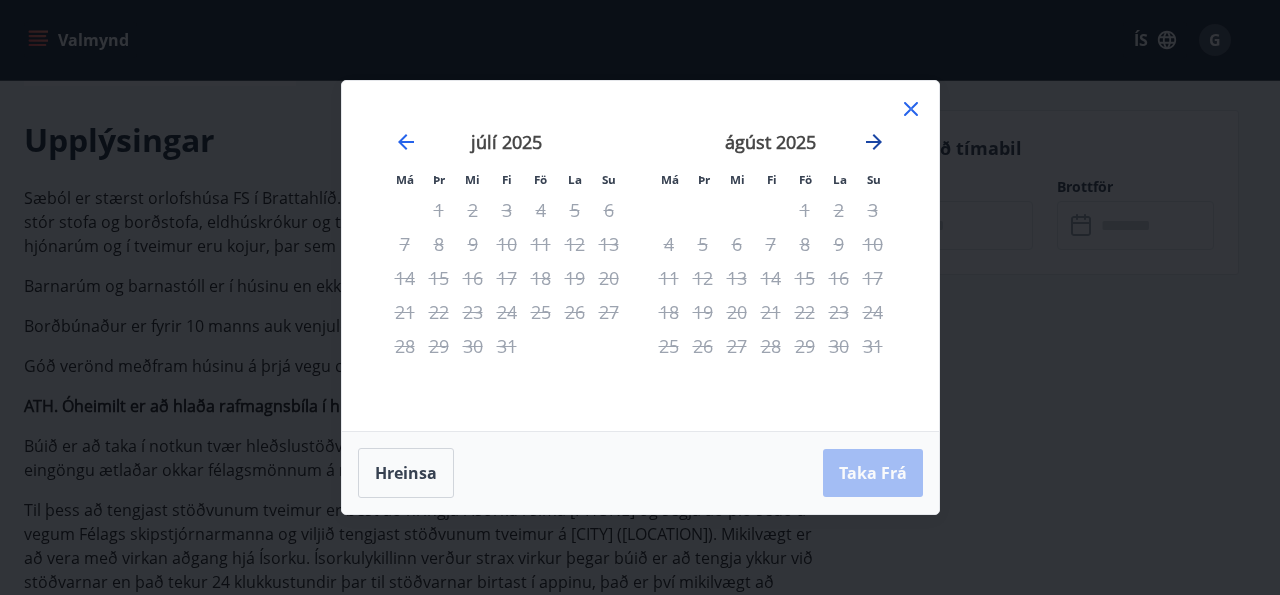 click 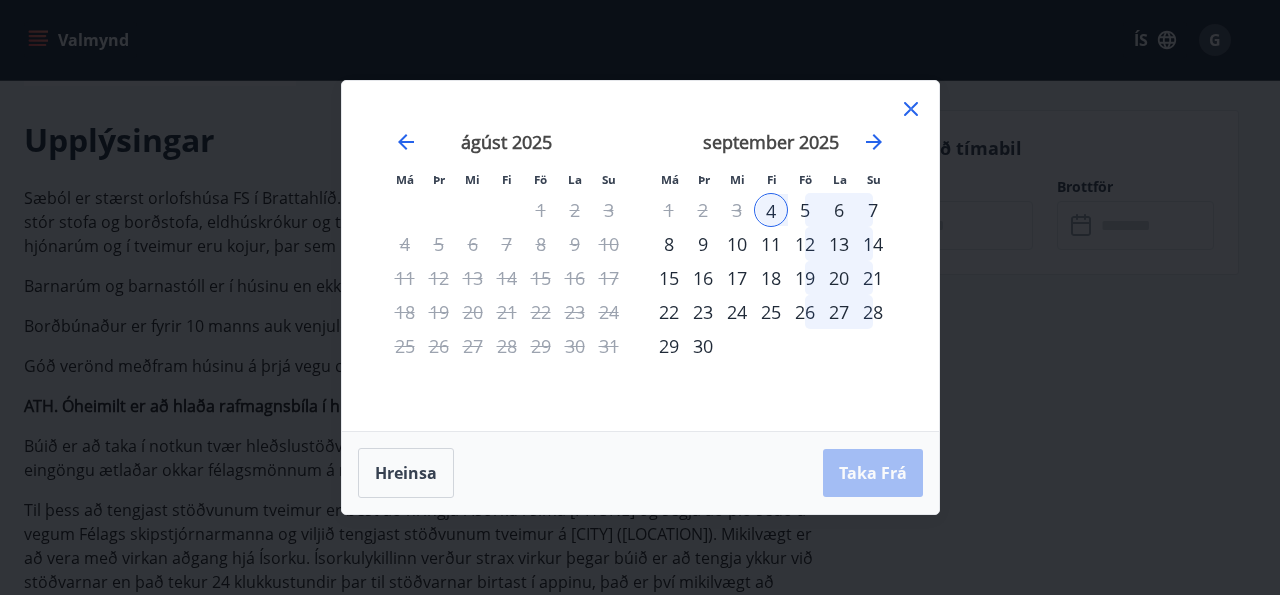 click 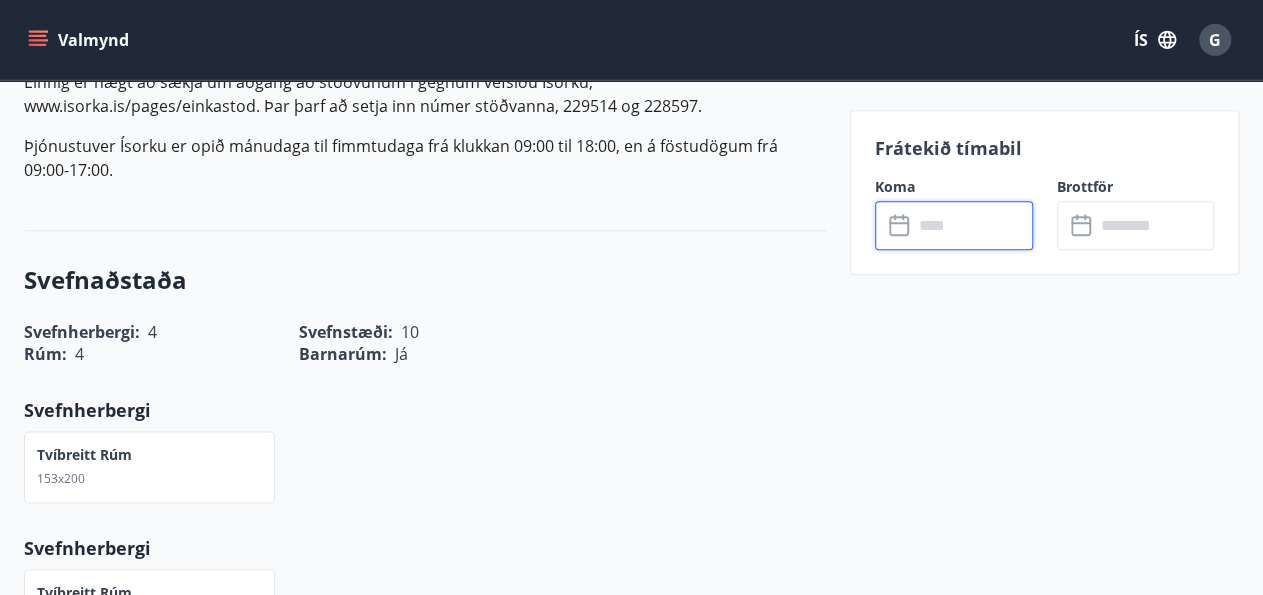 scroll, scrollTop: 1161, scrollLeft: 0, axis: vertical 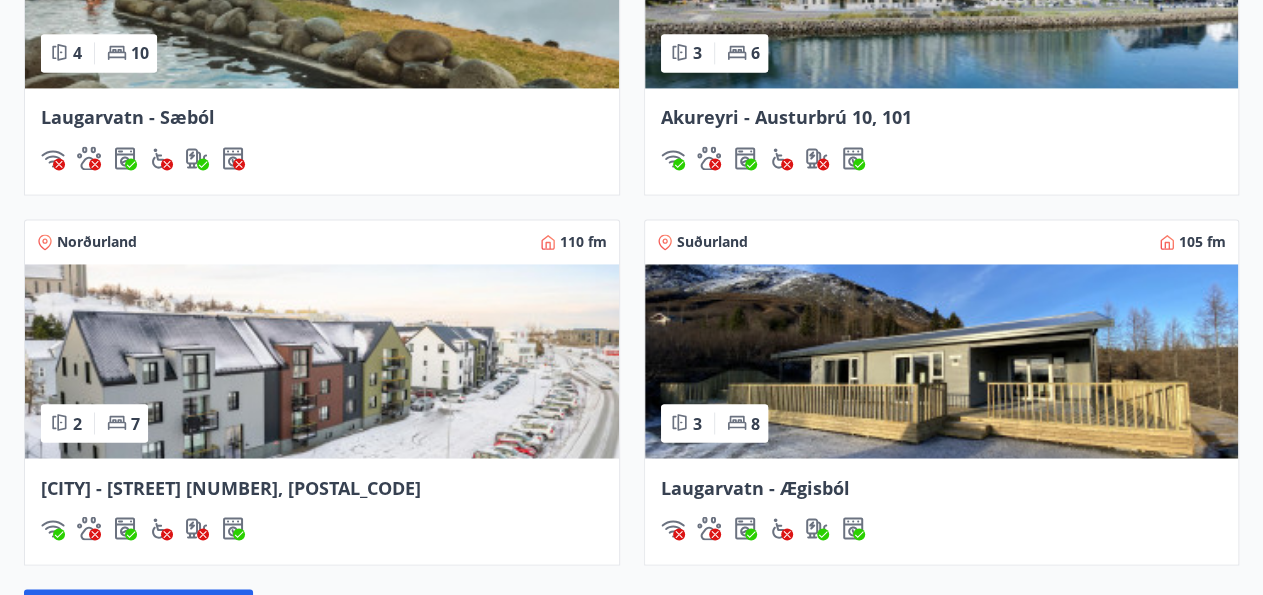 click on "Laugarvatn - Ægisból" at bounding box center (755, 487) 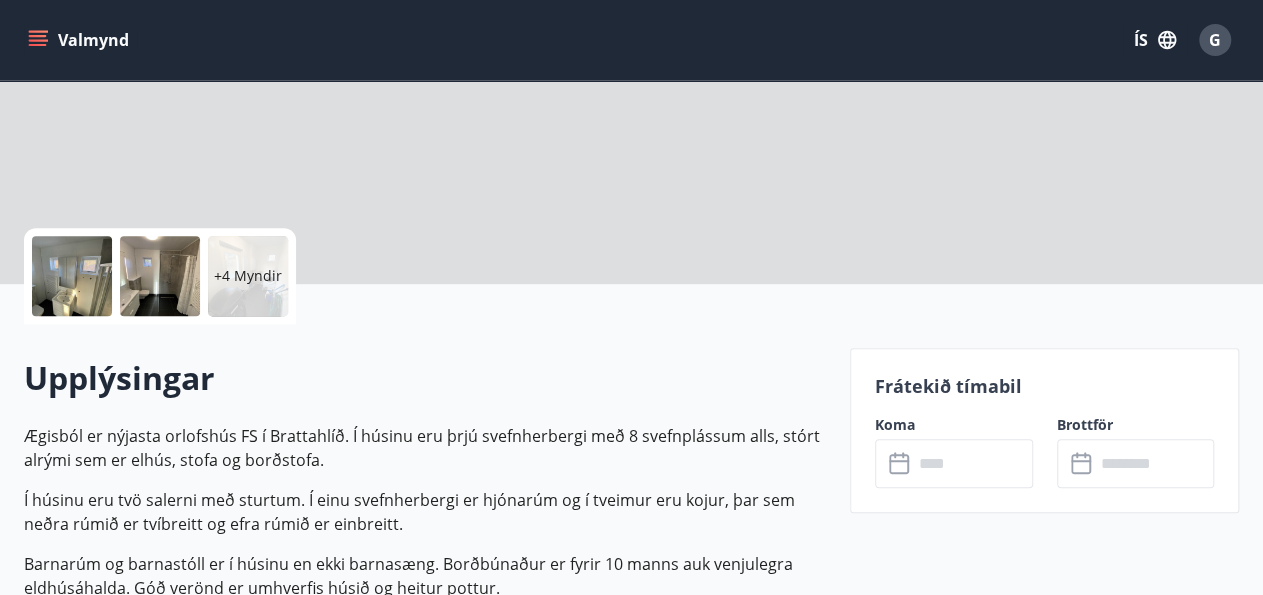 scroll, scrollTop: 0, scrollLeft: 0, axis: both 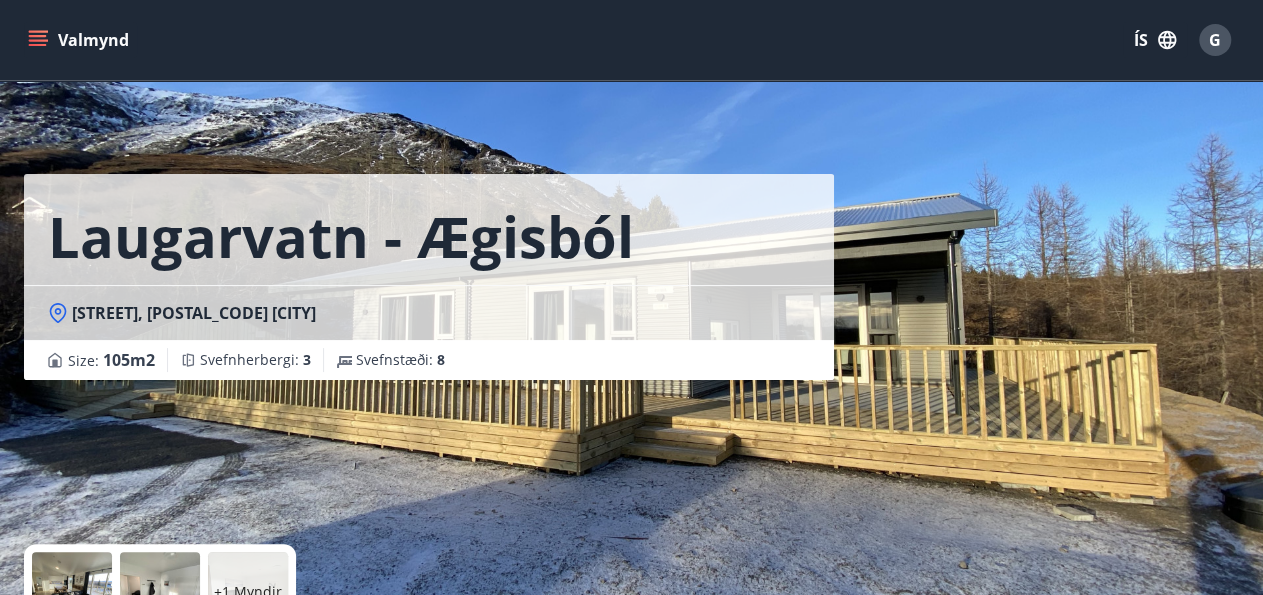 click on "[CITY] - [STREET] [STREET_NUMBER], [POSTAL_CODE] [CITY] Size : 105 m2 Svefnherbergi : 3 Svefnstæði : 8" at bounding box center [429, 300] 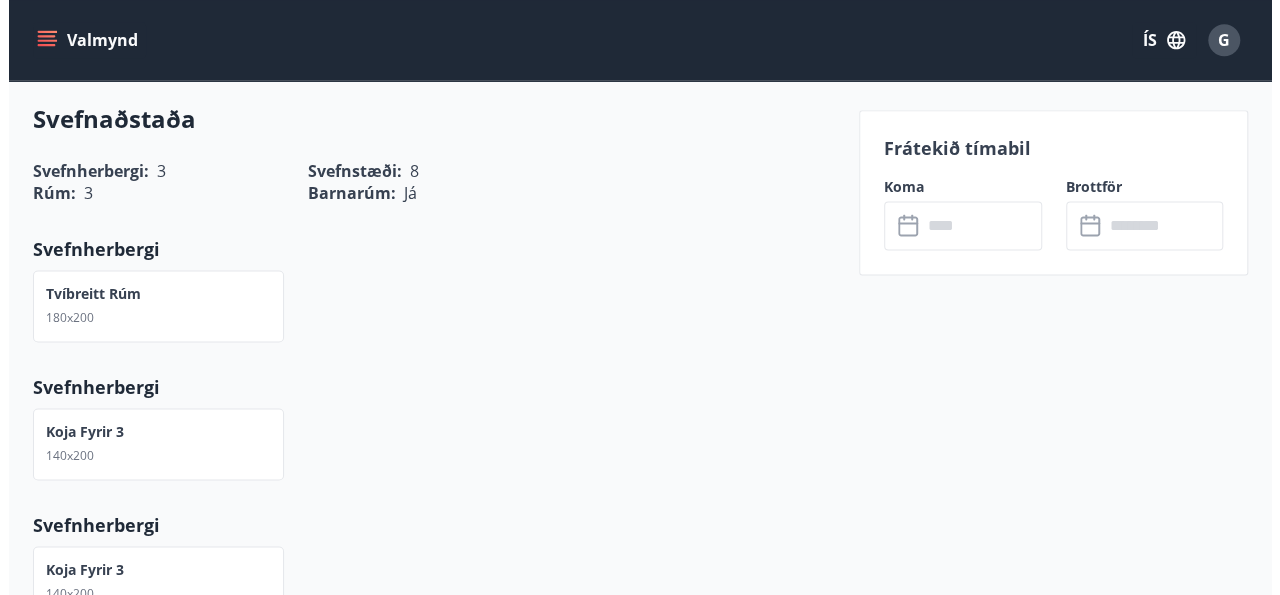 scroll, scrollTop: 1265, scrollLeft: 0, axis: vertical 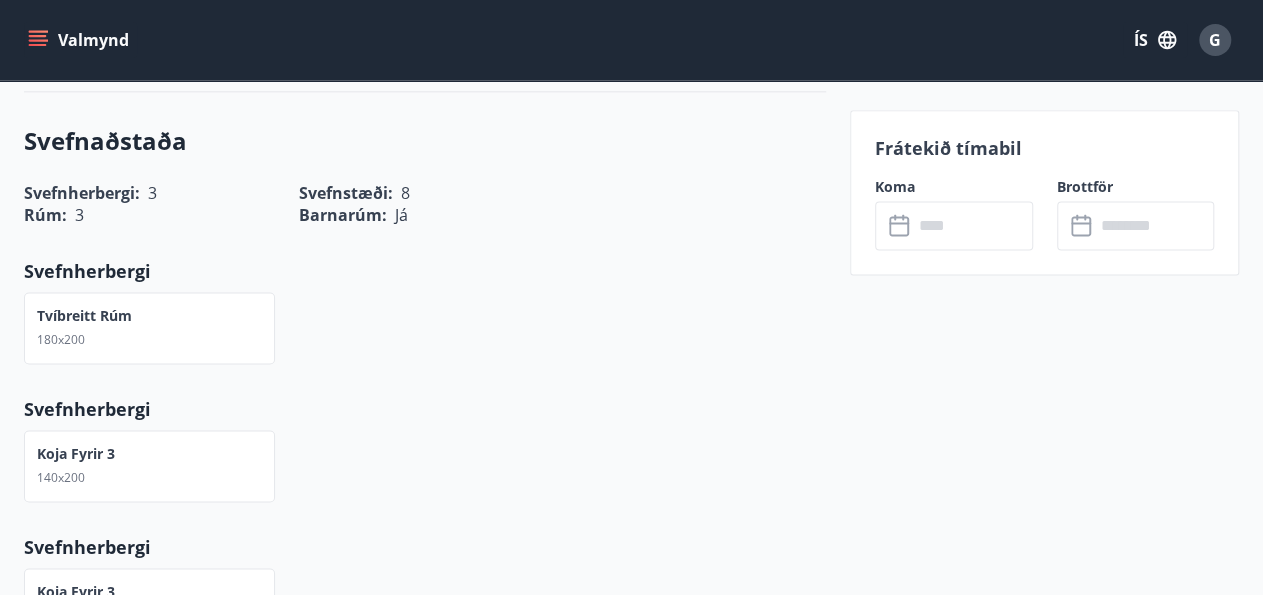 click 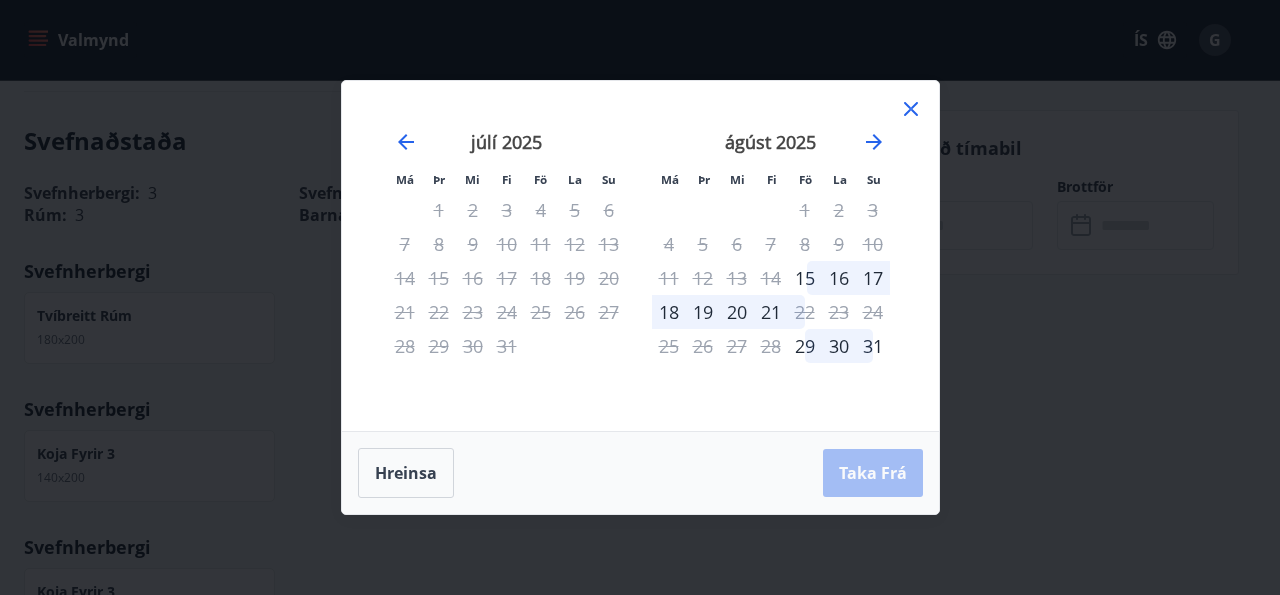 drag, startPoint x: 897, startPoint y: 226, endPoint x: 1088, endPoint y: 221, distance: 191.06543 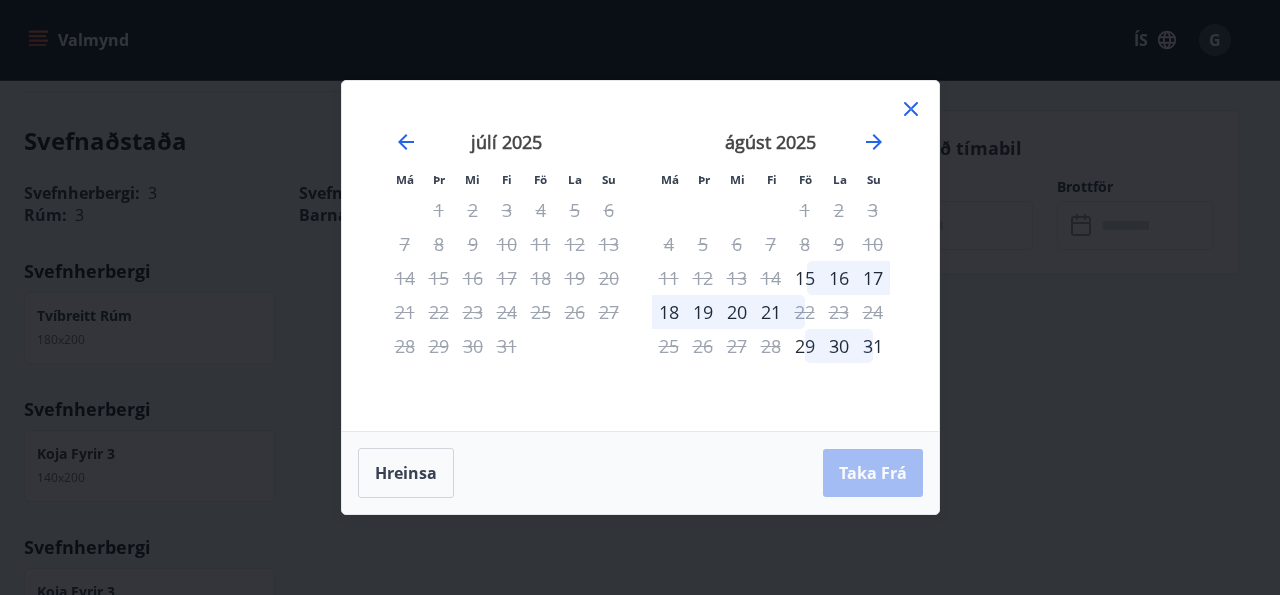 click on "Má Þr Mi Fi Fö La Su Má Þr Mi Fi Fö La Su júní 2025 1 2 3 4 5 6 7 8 9 10 11 12 13 14 15 16 17 18 19 20 21 22 23 24 25 26 27 28 29 30 júlí 2025 1 2 3 4 5 6 7 8 9 10 11 12 13 14 15 16 17 18 19 20 21 22 23 24 25 26 27 28 29 30 31 ágúst 2025 1 2 3 4 5 6 7 8 9 10 11 12 13 14 15 16 17 18 19 20 21 22 23 24 25 26 27 28 29 30 31 september 2025 1 2 3 4 5 6 7 8 9 10 11 12 13 14 15 16 17 18 19 20 21 22 23 24 25 26 27 28 29 30 Hreinsa Taka Frá" at bounding box center (640, 297) 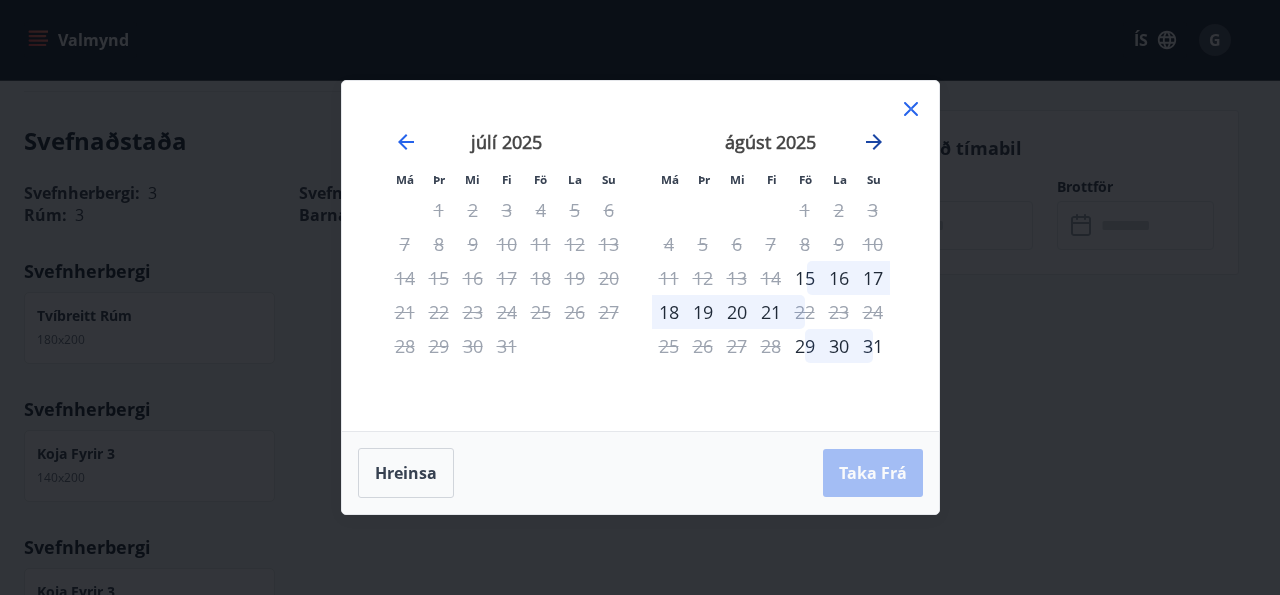 click 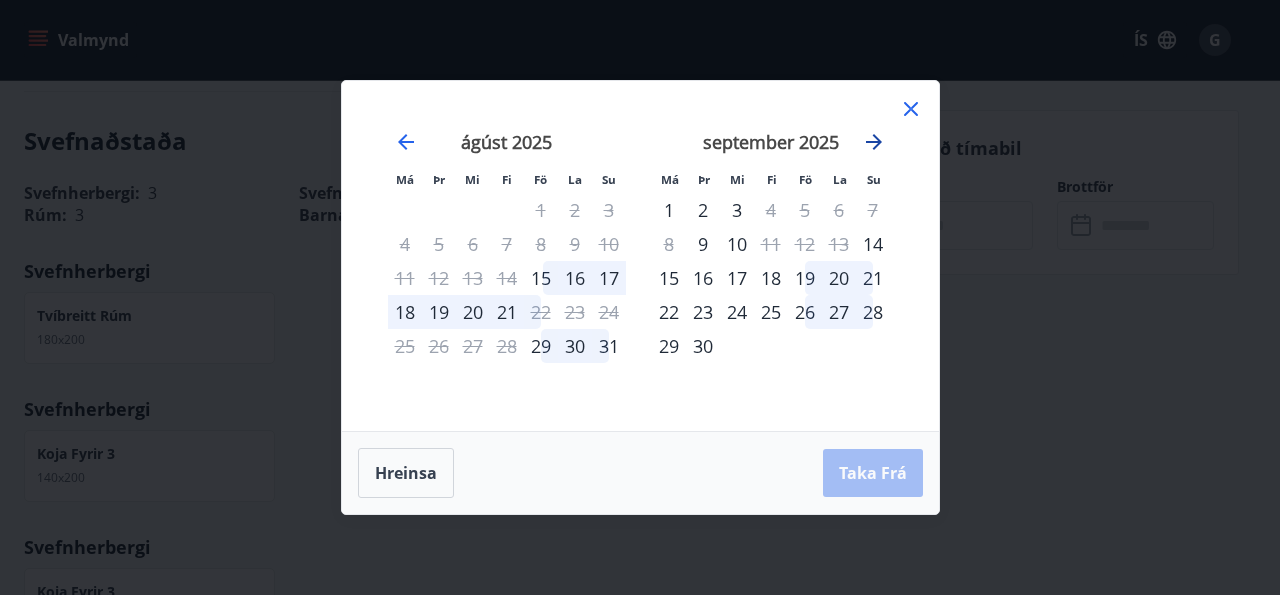 click 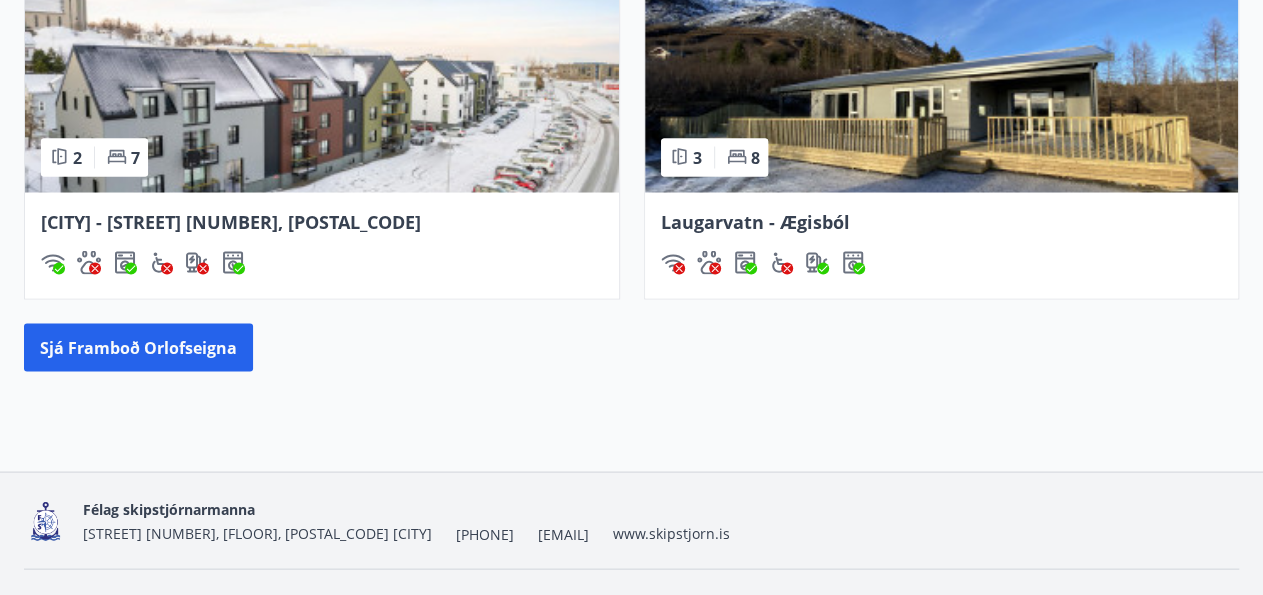 scroll, scrollTop: 1804, scrollLeft: 0, axis: vertical 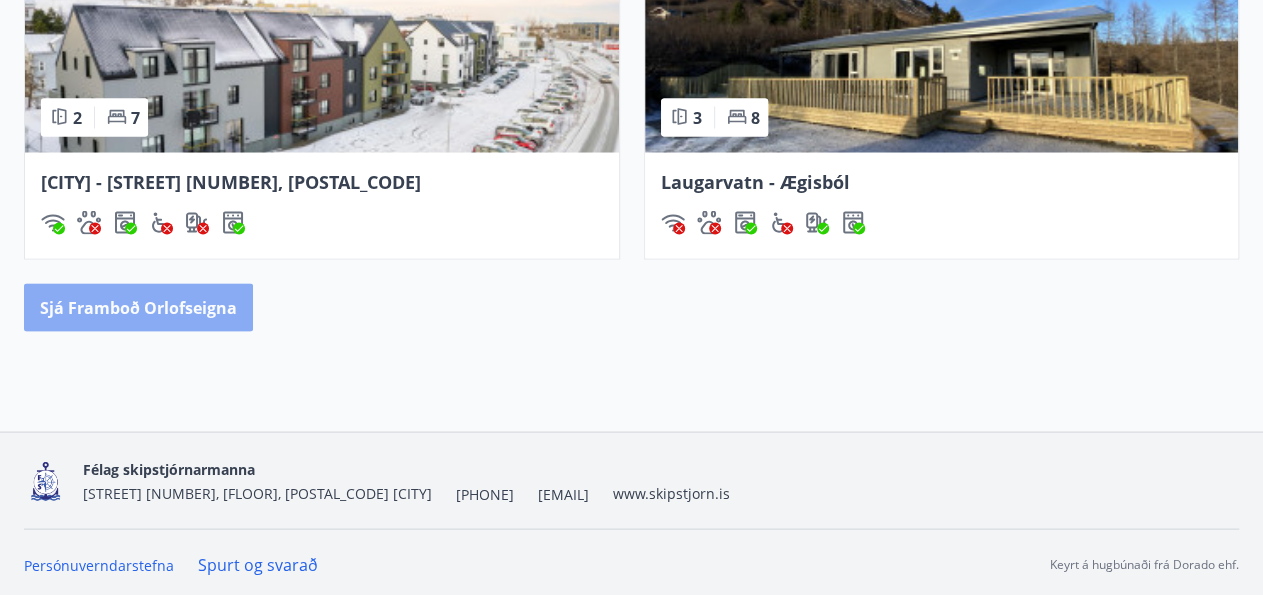 click on "Sjá framboð orlofseigna" at bounding box center [138, 307] 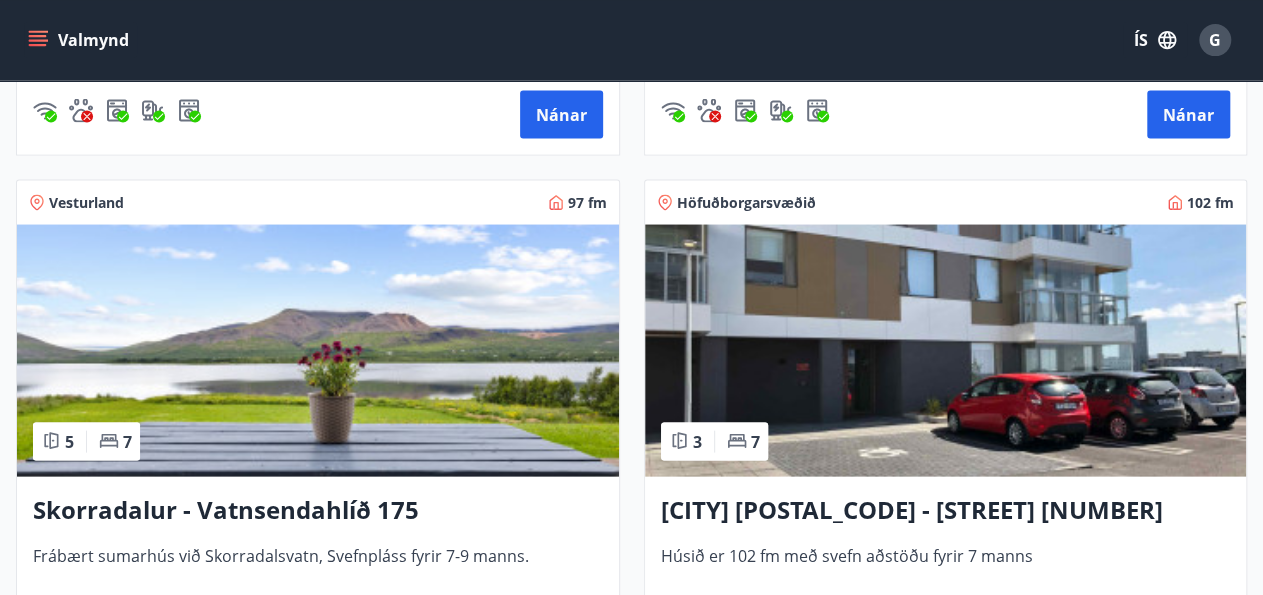 scroll, scrollTop: 1976, scrollLeft: 0, axis: vertical 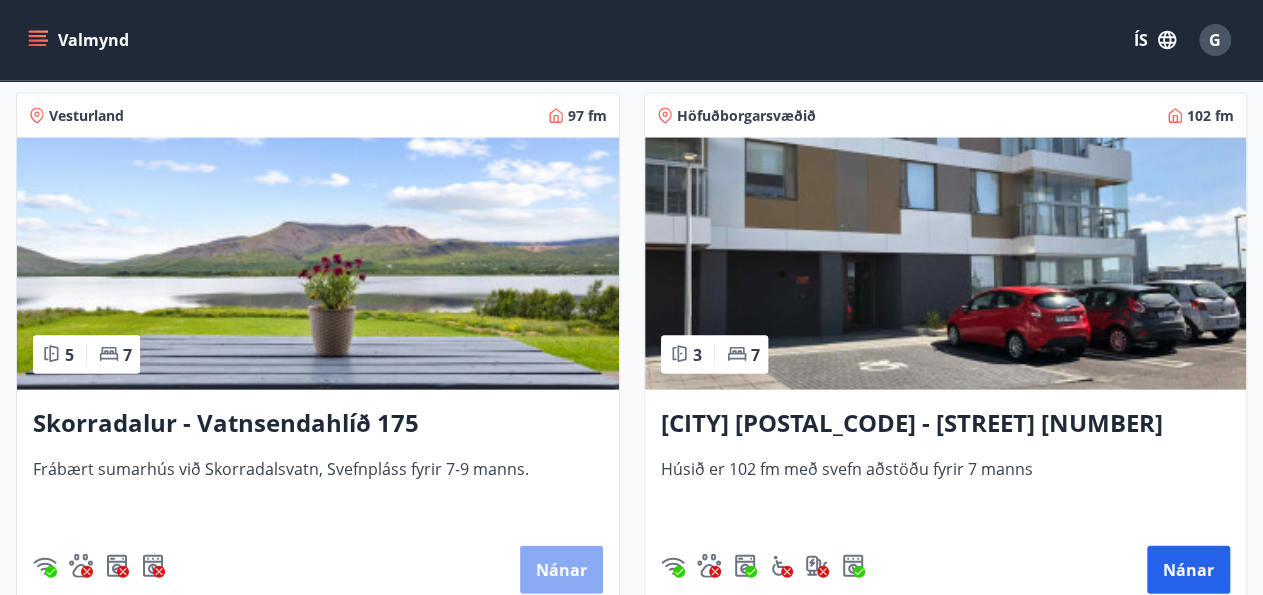 click on "Nánar" at bounding box center (561, 570) 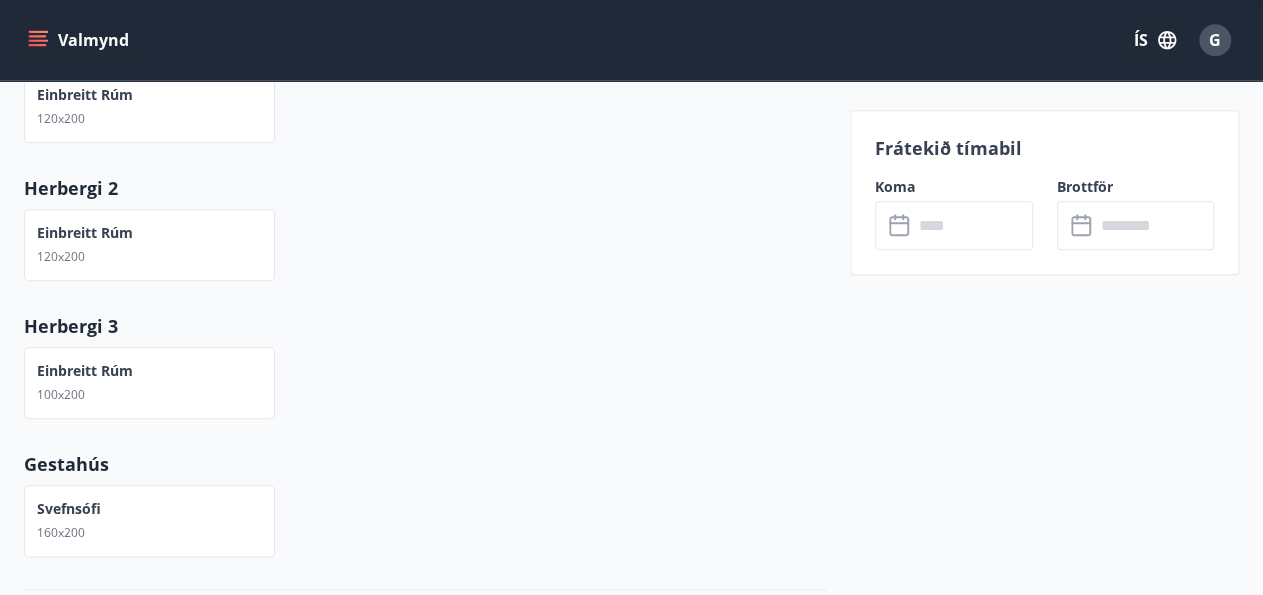 scroll, scrollTop: 936, scrollLeft: 0, axis: vertical 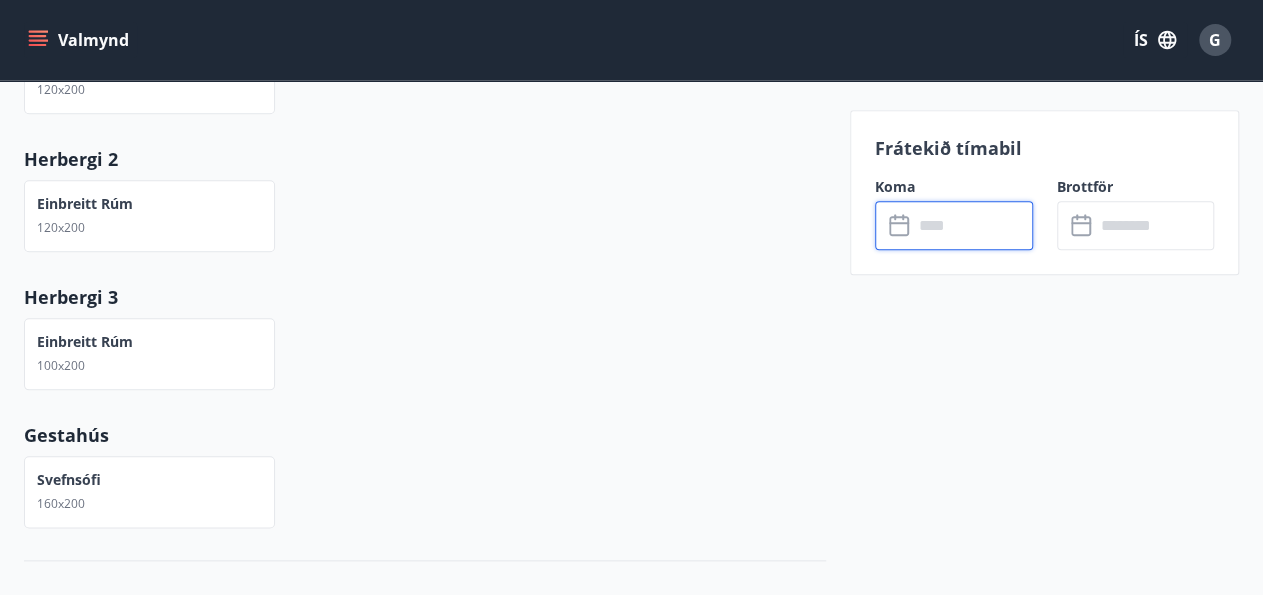 click at bounding box center [973, 225] 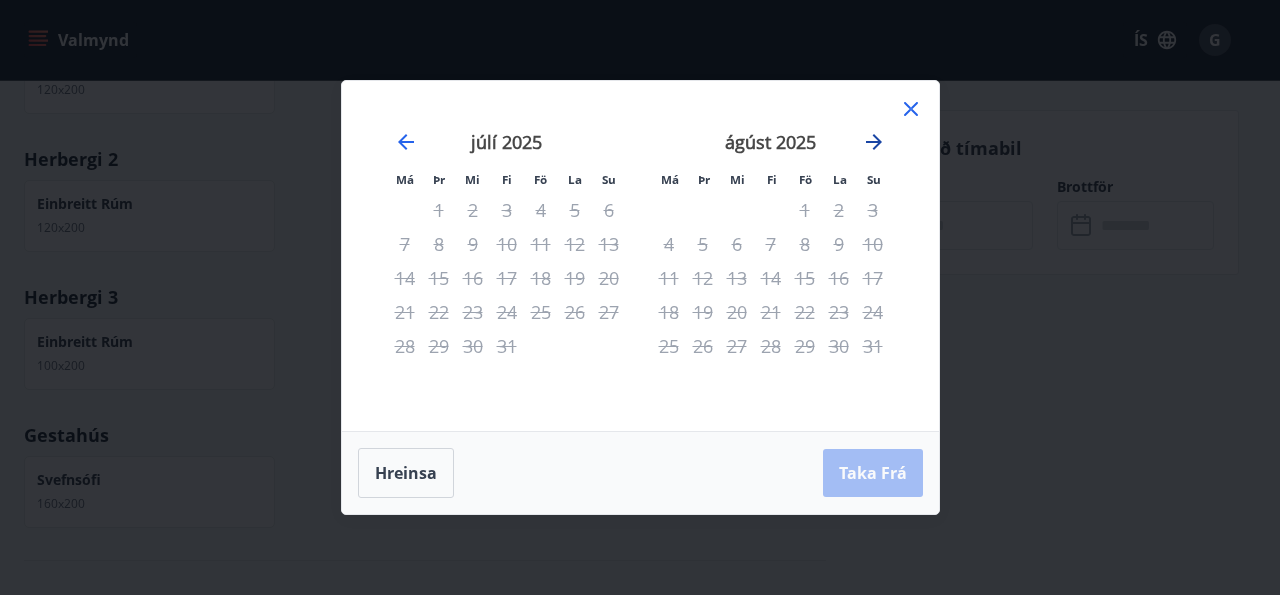 click 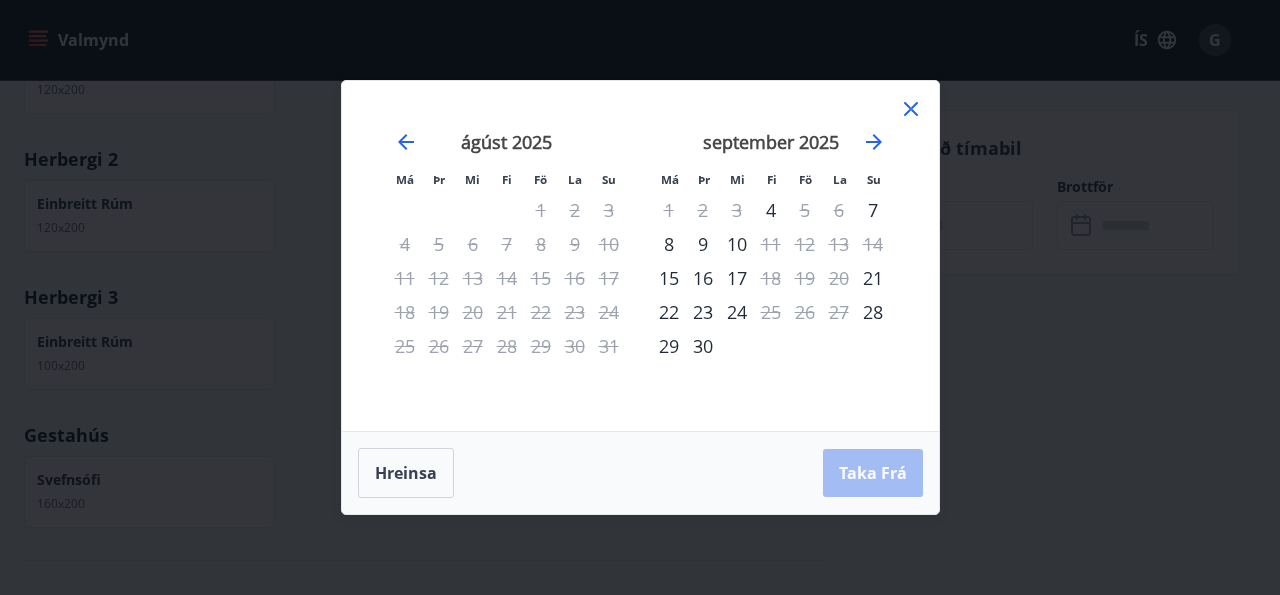 click on "Má Þr Mi Fi Fö La Su Má Þr Mi Fi Fö La Su júlí 2025 1 2 3 4 5 6 7 8 9 10 11 12 13 14 15 16 17 18 19 20 21 22 23 24 25 26 27 28 29 30 31 ágúst 2025 1 2 3 4 5 6 7 8 9 10 11 12 13 14 15 16 17 18 19 20 21 22 23 24 25 26 27 28 29 30 31 september 2025 1 2 3 4 5 6 7 8 9 10 11 12 13 14 15 16 17 18 19 20 21 22 23 24 25 26 27 28 29 30 október 2025 1 2 3 4 5 6 7 8 9 10 11 12 13 14 15 16 17 18 19 20 21 22 23 24 25 26 27 28 29 30 31 Hreinsa Taka Frá" at bounding box center [640, 297] 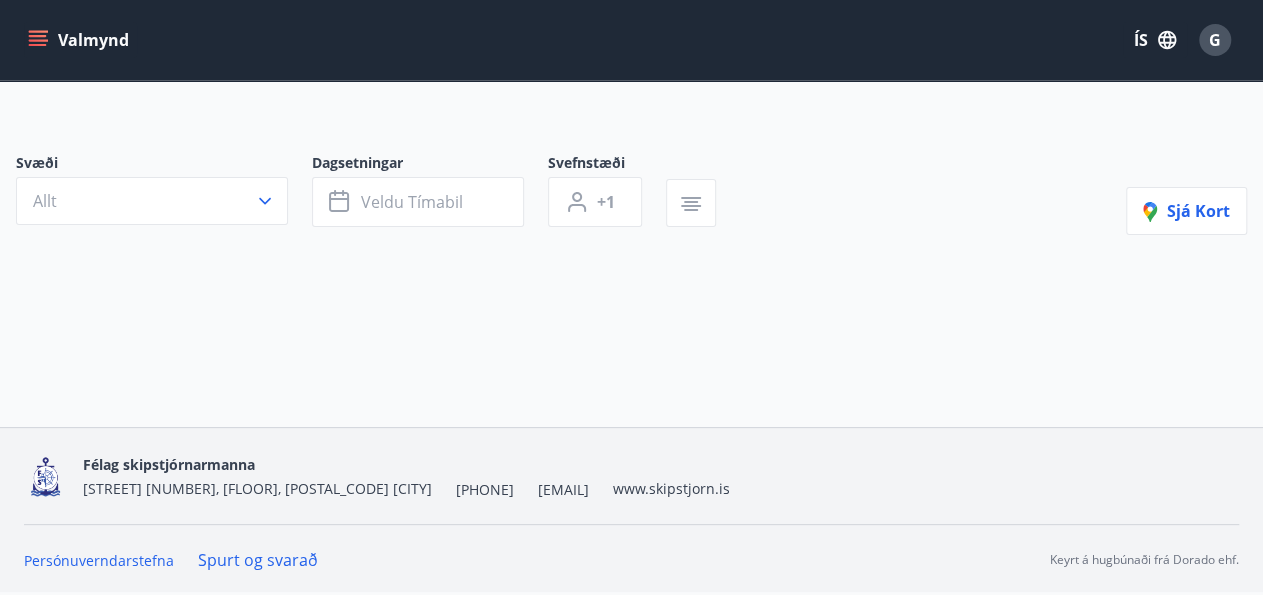 scroll, scrollTop: 0, scrollLeft: 0, axis: both 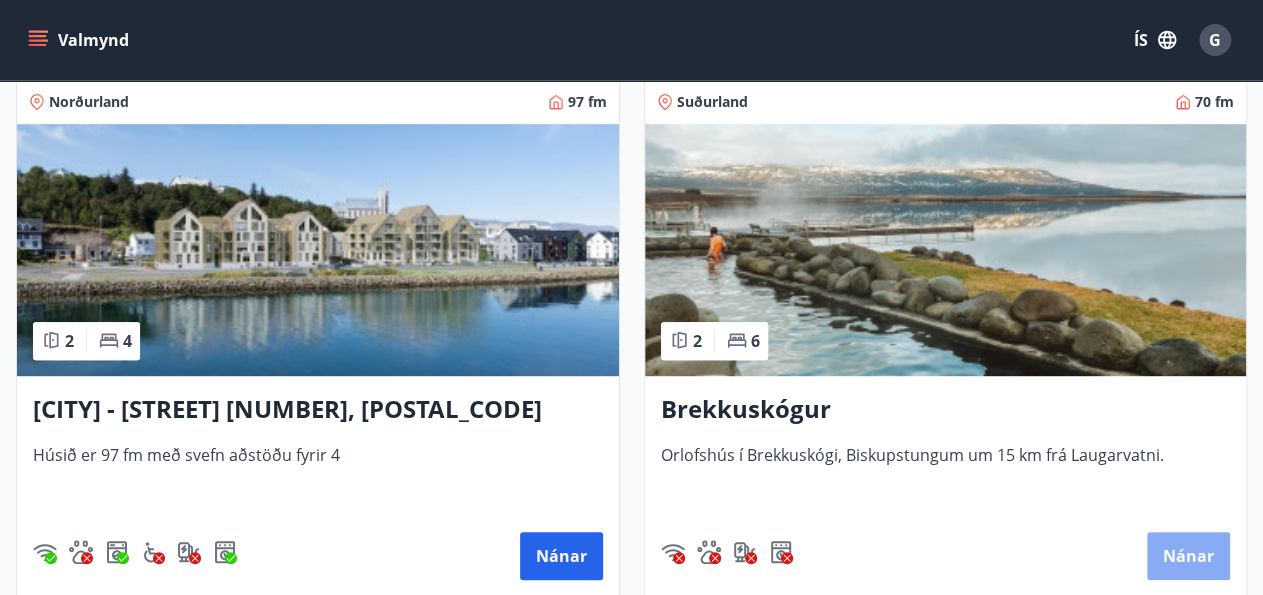 click on "Nánar" at bounding box center (1188, 556) 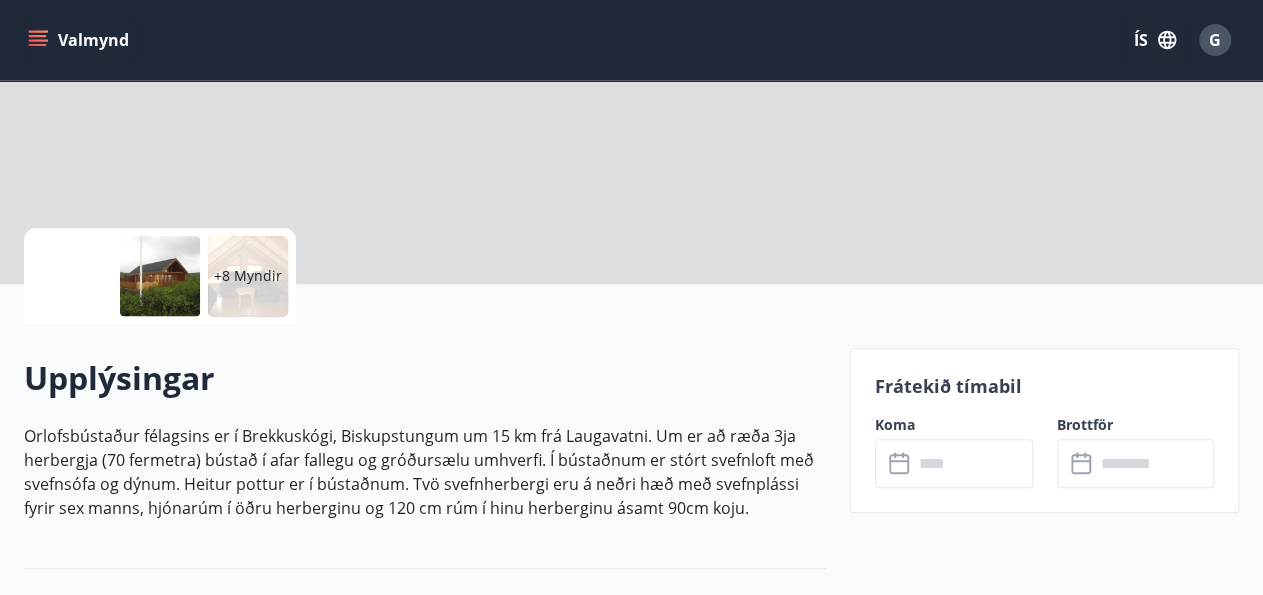 scroll, scrollTop: 0, scrollLeft: 0, axis: both 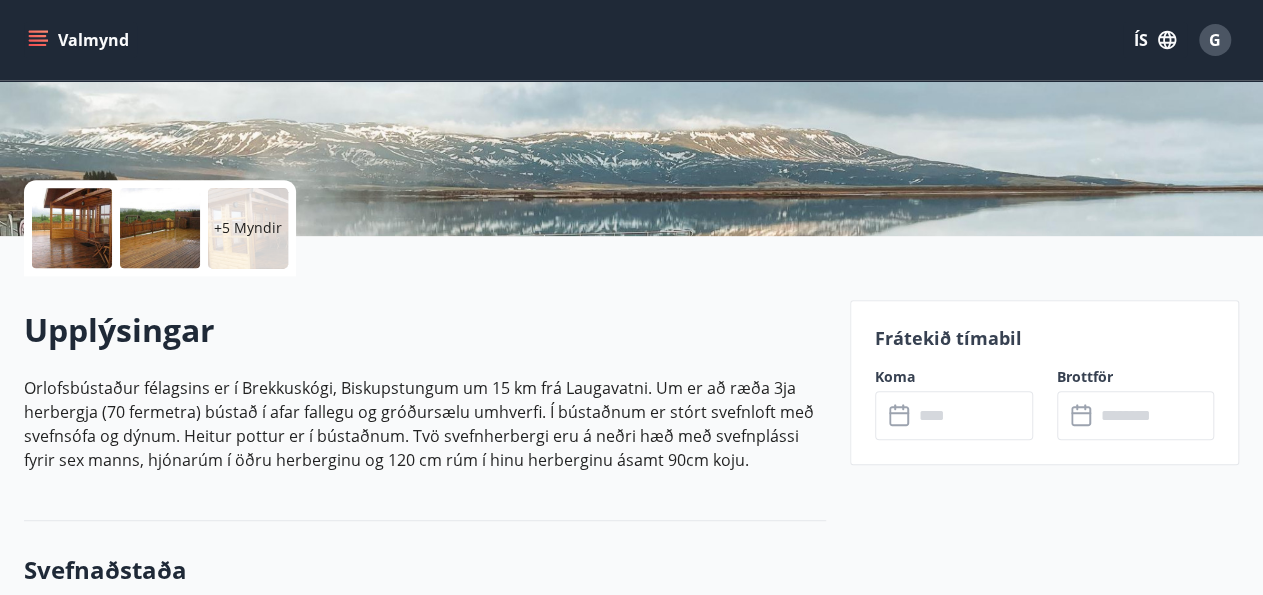 click 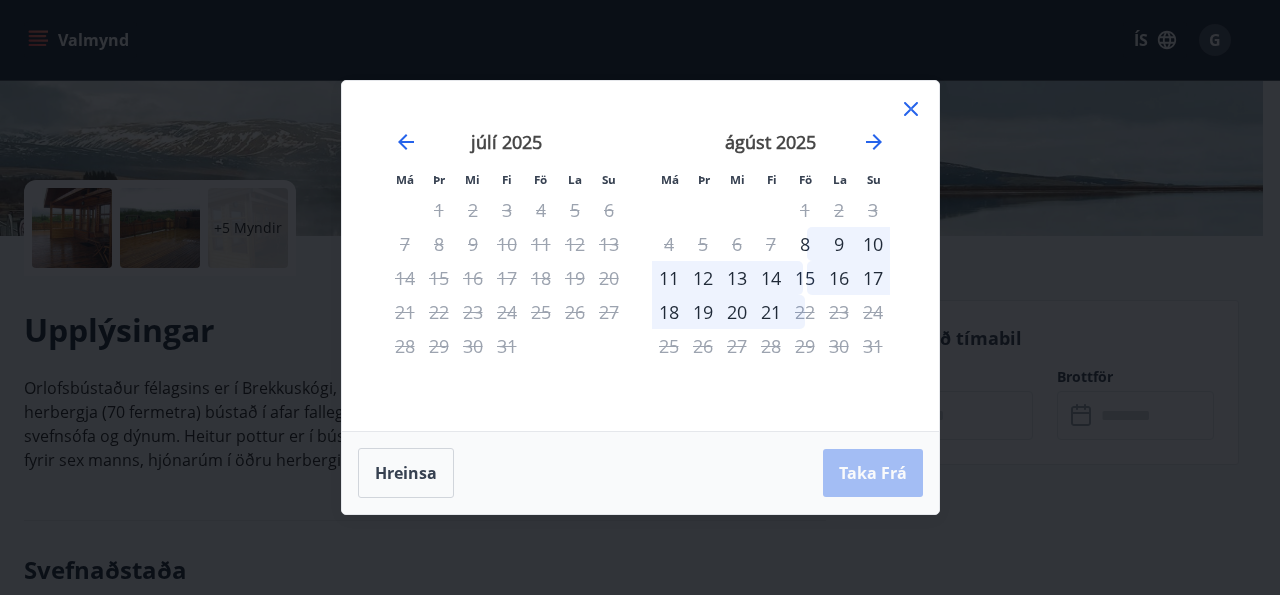 drag, startPoint x: 901, startPoint y: 409, endPoint x: 619, endPoint y: 446, distance: 284.41696 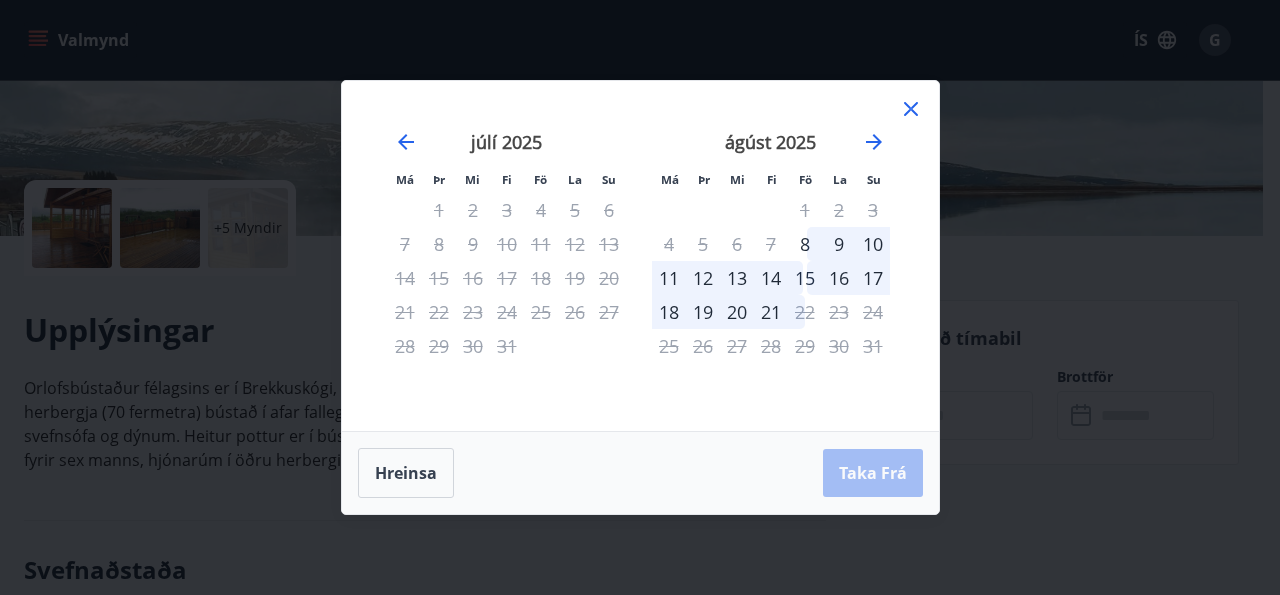 click on "Má Þr Mi Fi Fö La Su Má Þr Mi Fi Fö La Su júní 2025 1 2 3 4 5 6 7 8 9 10 11 12 13 14 15 16 17 18 19 20 21 22 23 24 25 26 27 28 29 30 júlí 2025 1 2 3 4 5 6 7 8 9 10 11 12 13 14 15 16 17 18 19 20 21 22 23 24 25 26 27 28 29 30 31 ágúst 2025 1 2 3 4 5 6 7 8 9 10 11 12 13 14 15 16 17 18 19 20 21 22 23 24 25 26 27 28 29 30 31 september 2025 1 2 3 4 5 6 7 8 9 10 11 12 13 14 15 16 17 18 19 20 21 22 23 24 25 26 27 28 29 30" at bounding box center (640, 256) 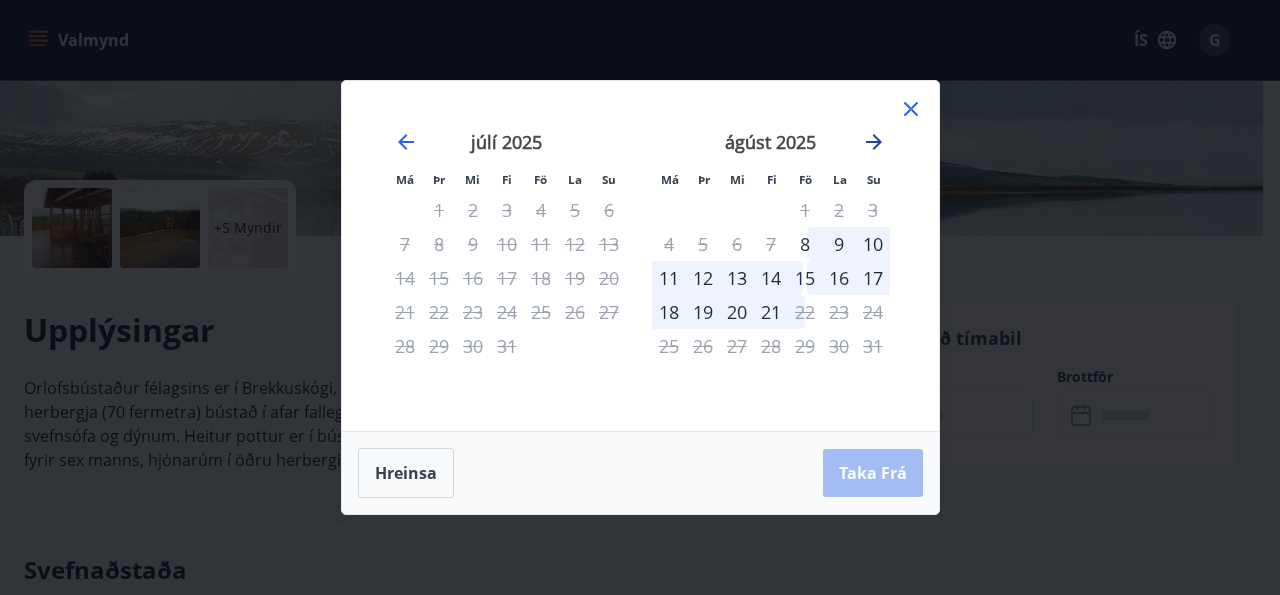 click 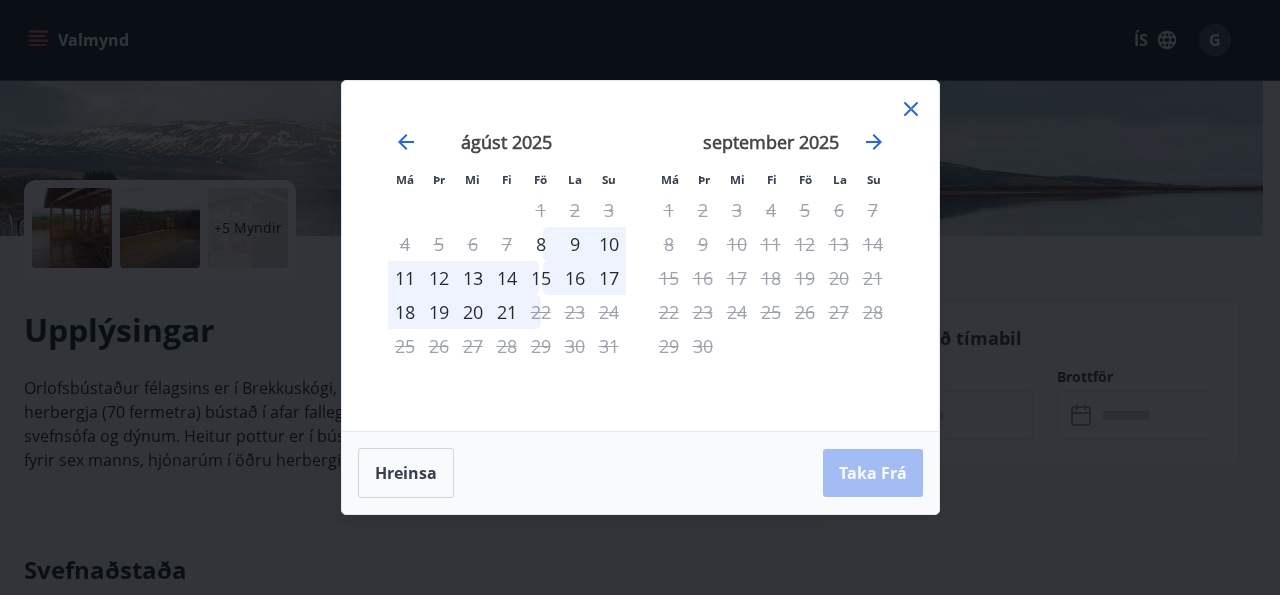 click 